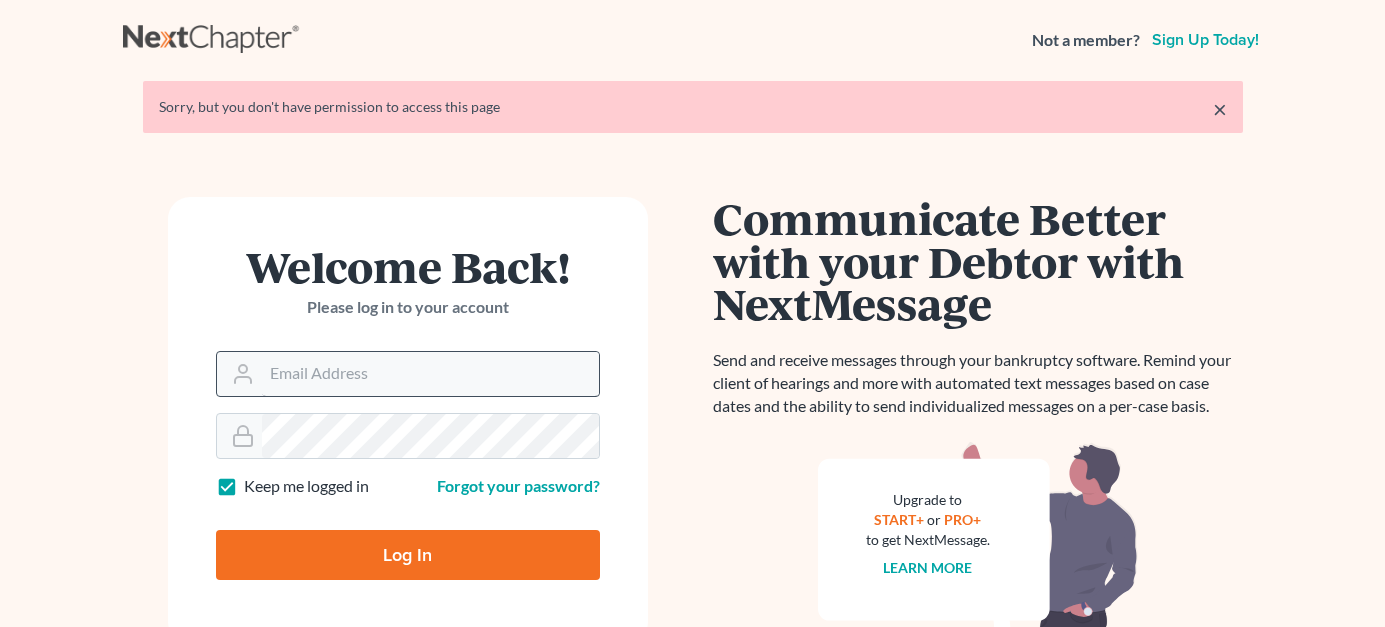 scroll, scrollTop: 0, scrollLeft: 0, axis: both 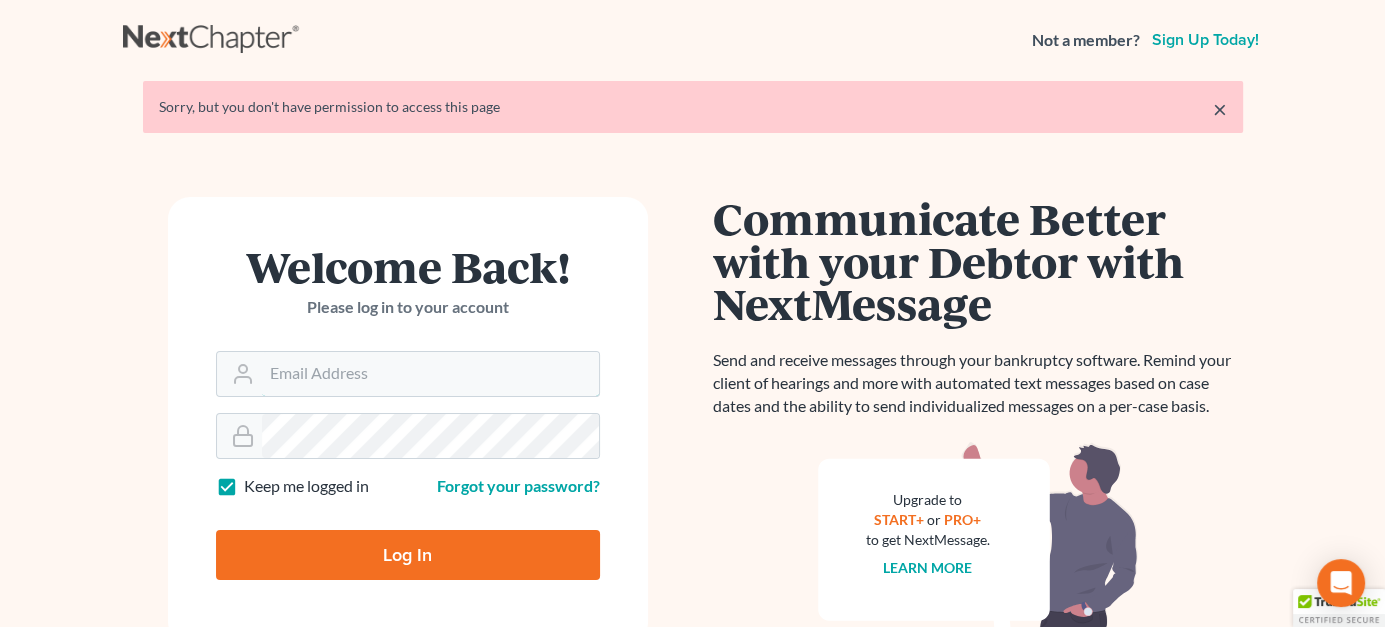 type on "[EMAIL]" 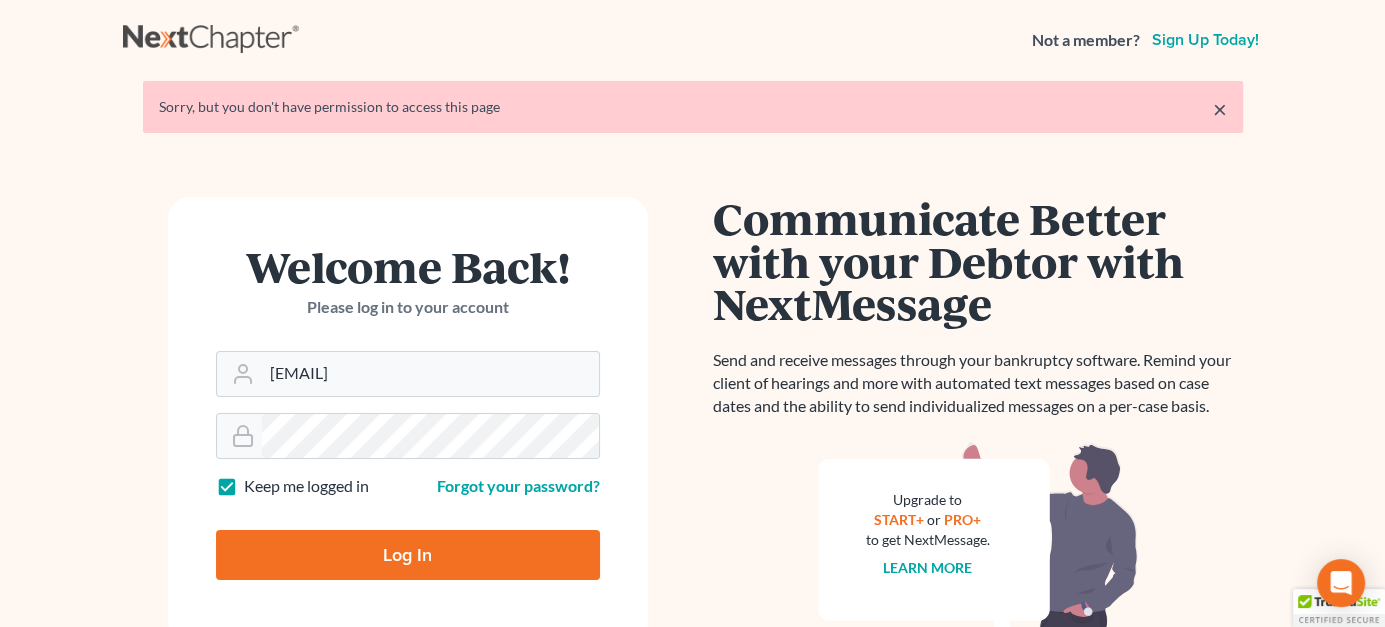 click on "Log In" at bounding box center (408, 555) 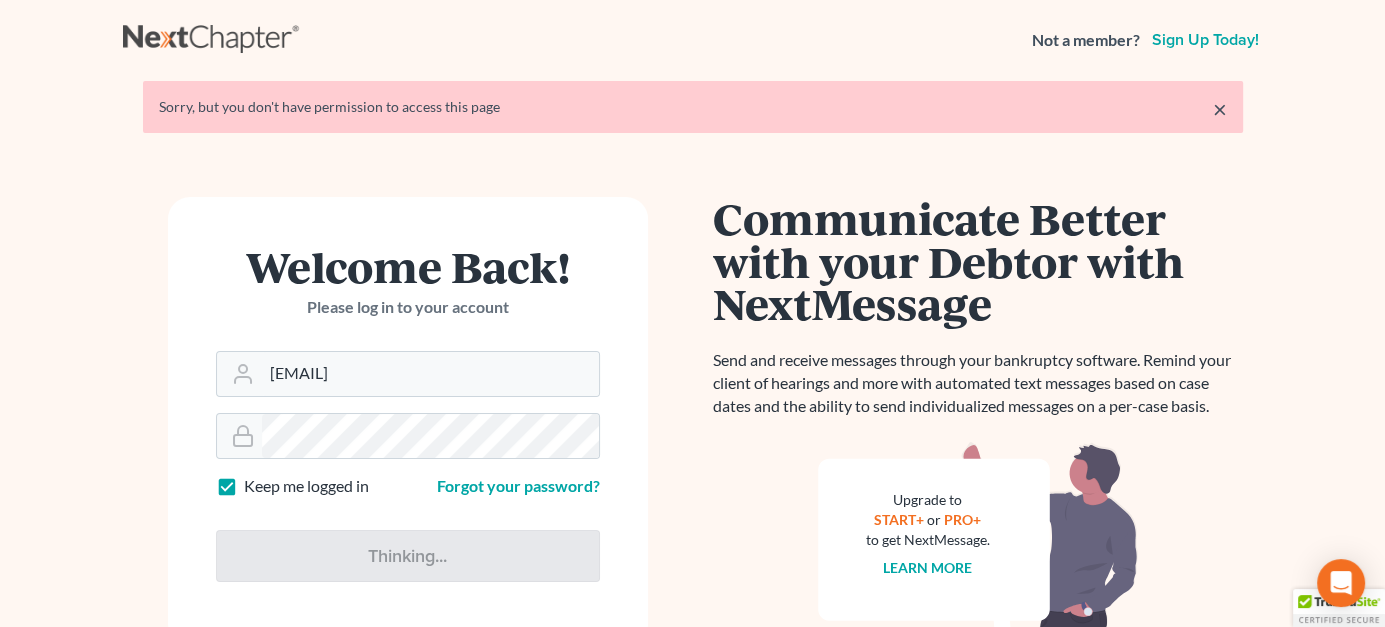 type on "Thinking..." 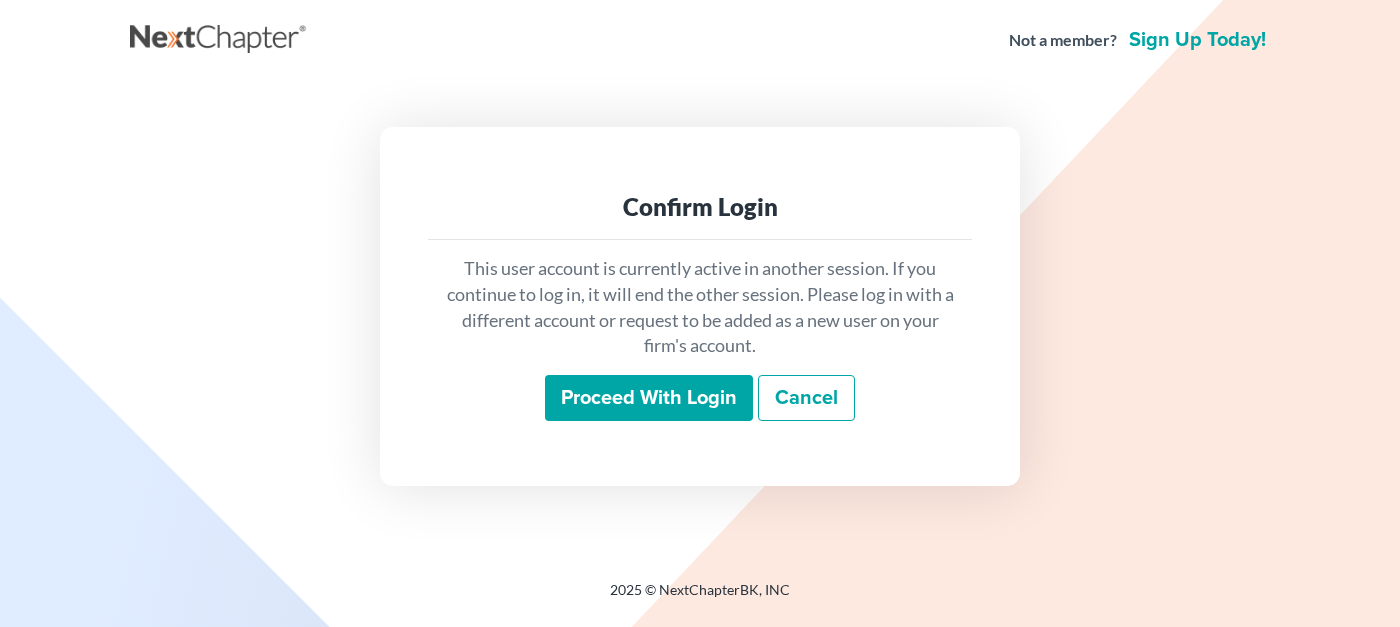 scroll, scrollTop: 0, scrollLeft: 0, axis: both 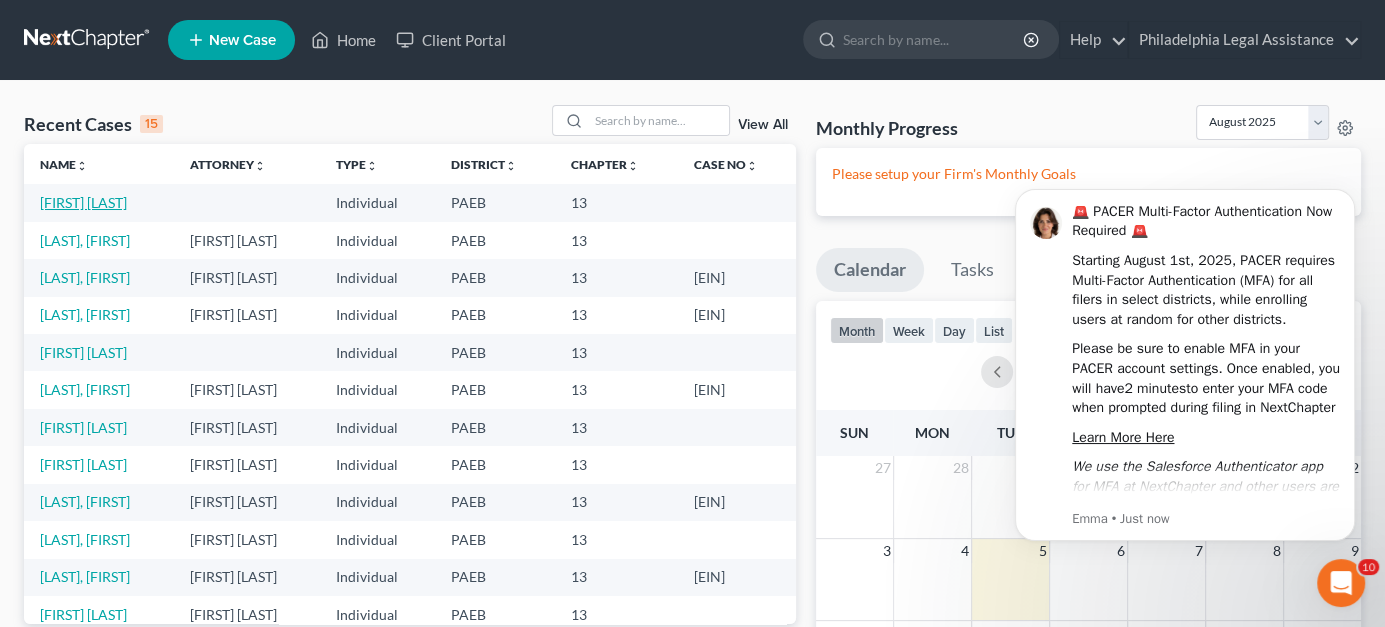 click on "[FIRST] [LAST]" at bounding box center (83, 202) 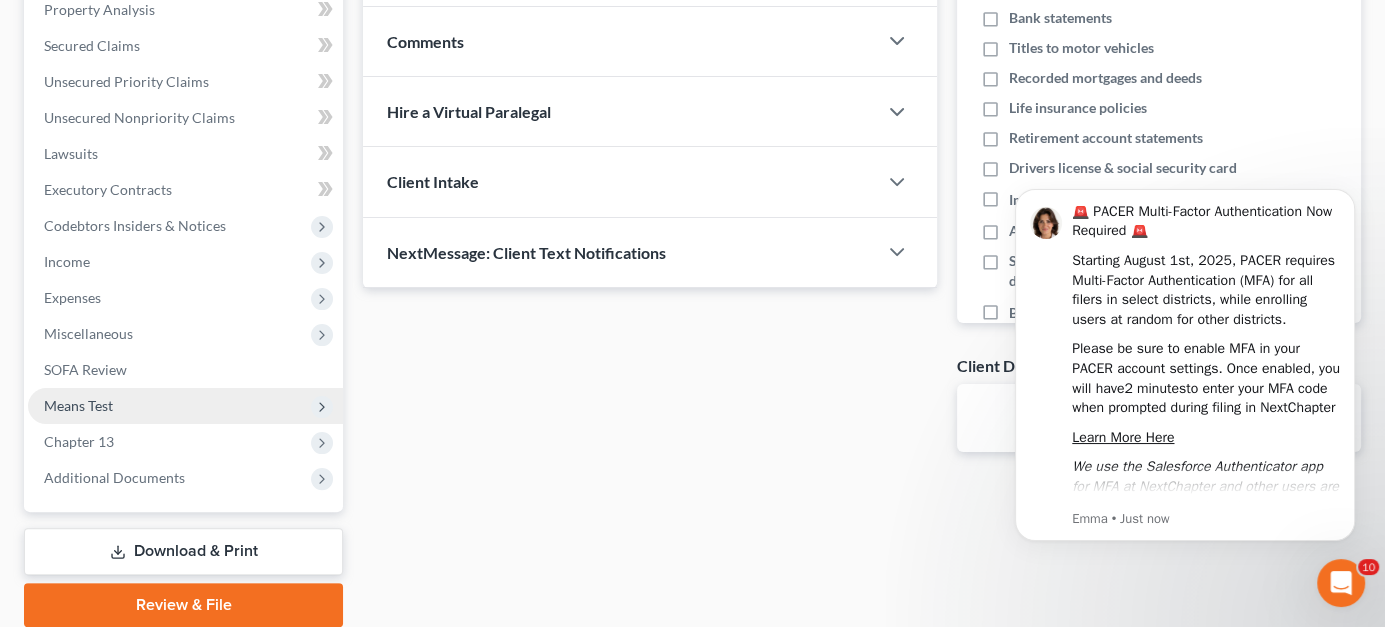 scroll, scrollTop: 400, scrollLeft: 0, axis: vertical 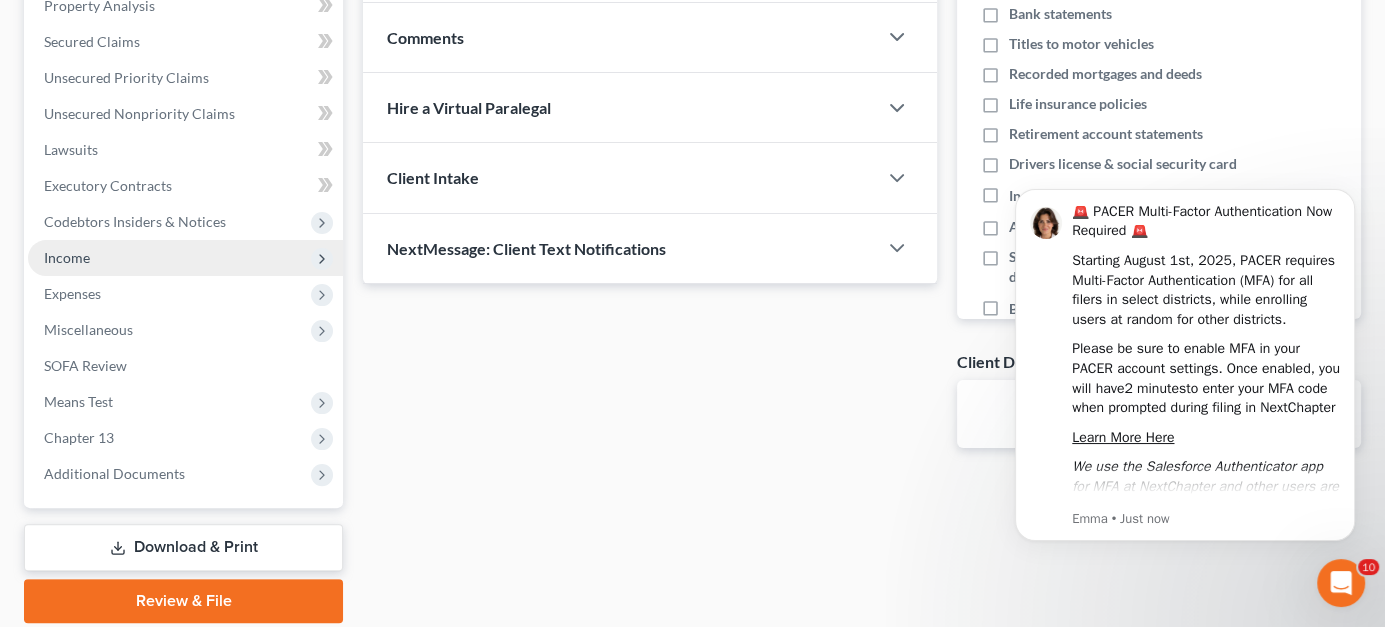 click on "Income" at bounding box center (185, 258) 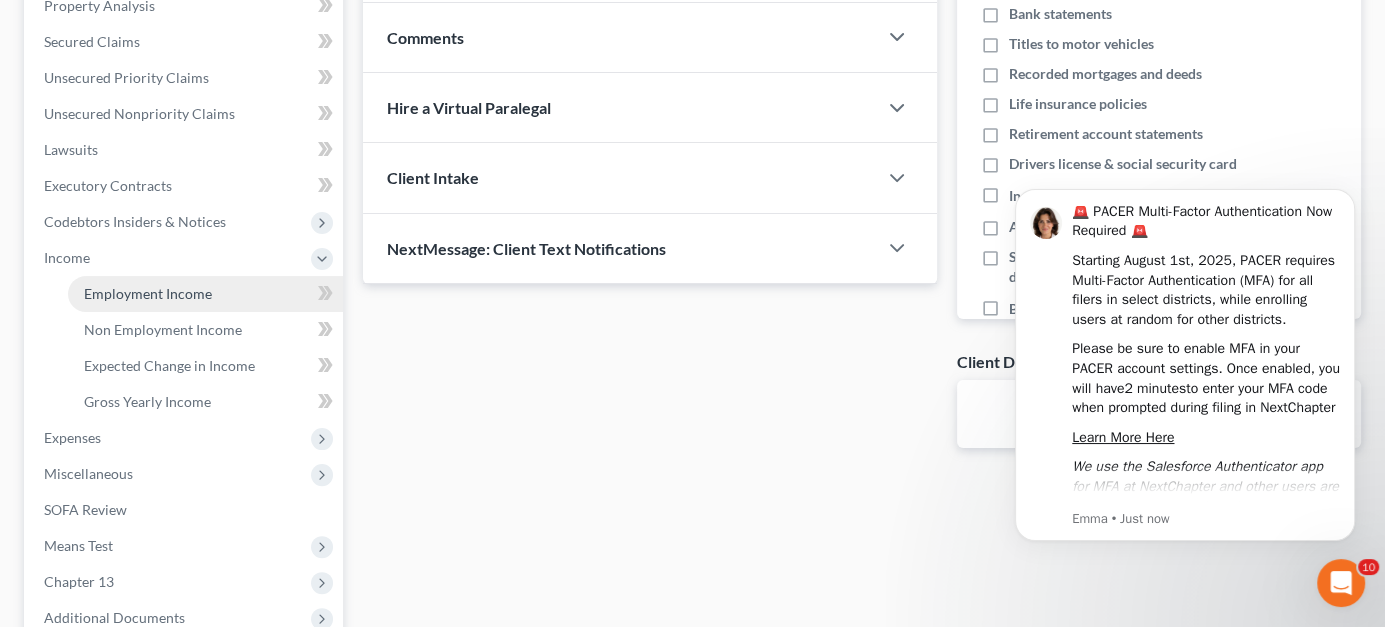click on "Employment Income" at bounding box center (205, 294) 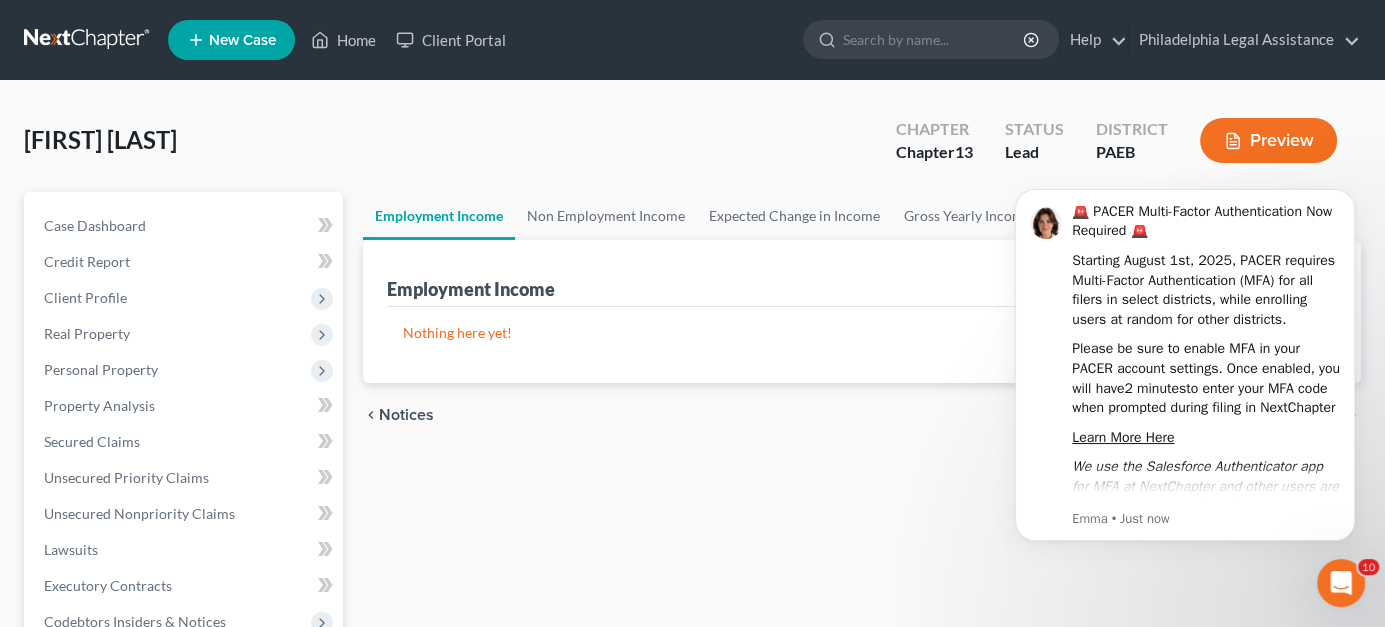 scroll, scrollTop: 0, scrollLeft: 0, axis: both 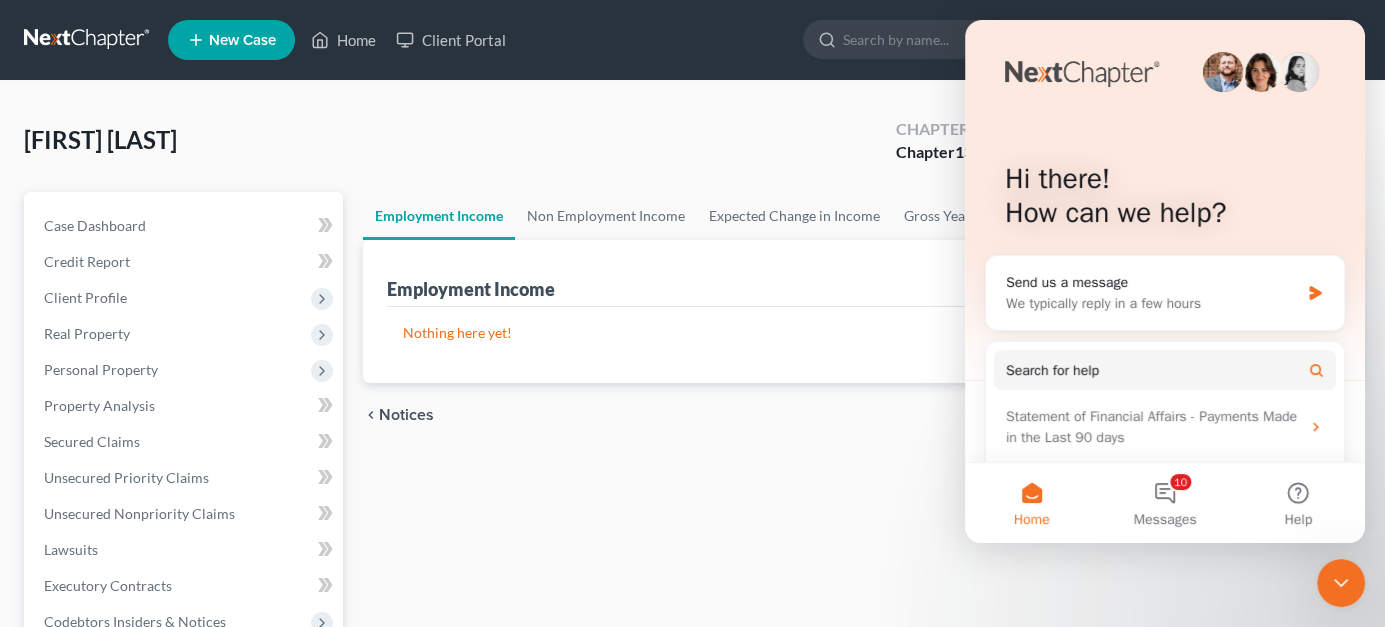 click on "chevron_left
Notices
Non Employment Income
chevron_right" at bounding box center [862, 415] 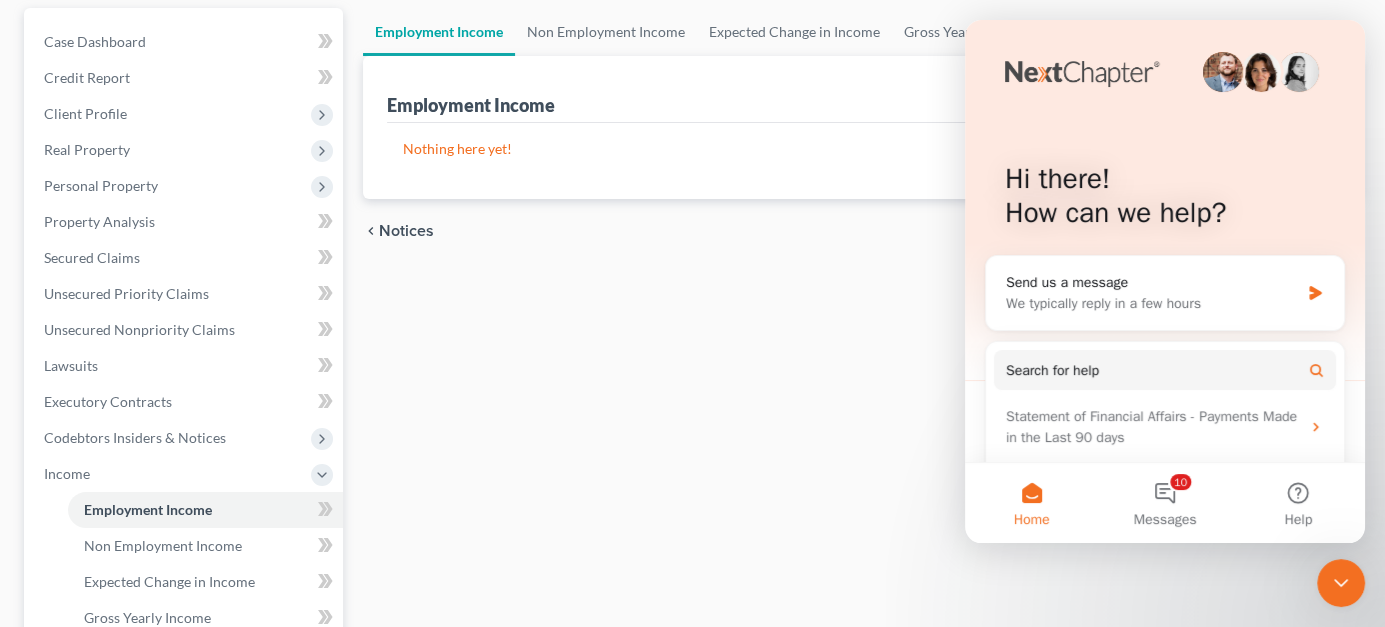 scroll, scrollTop: 400, scrollLeft: 0, axis: vertical 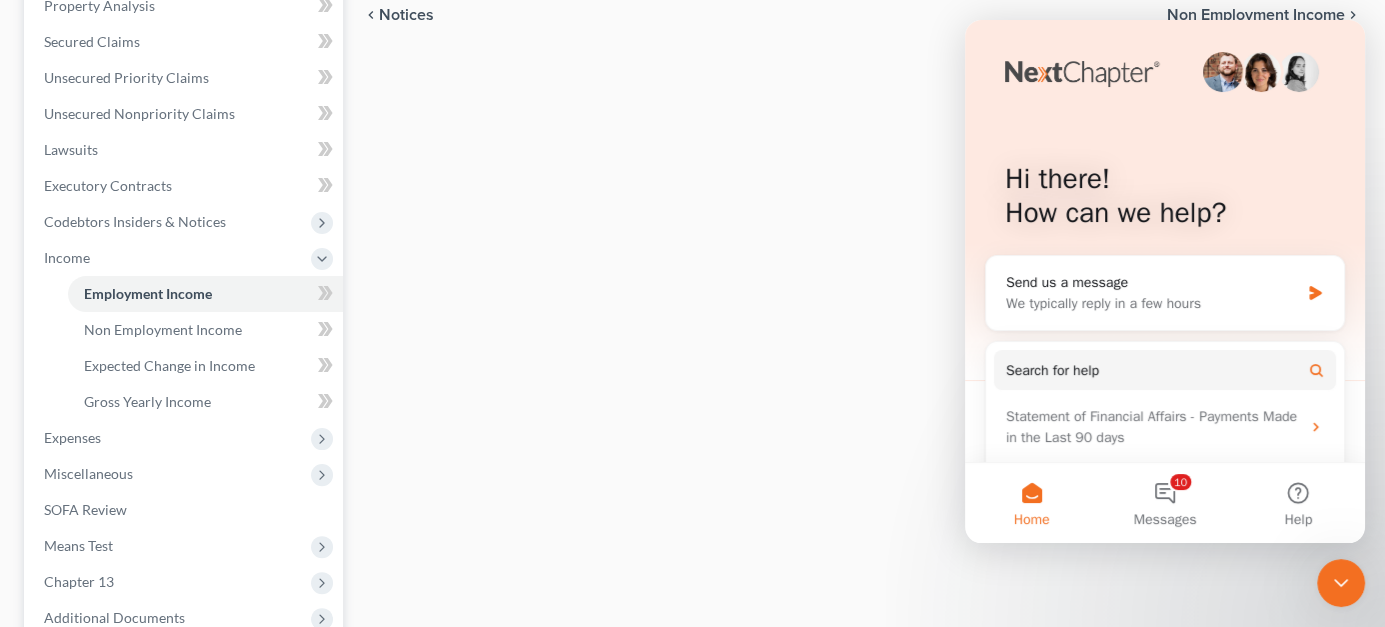 click on "Employment Income
Non Employment Income
Expected Change in Income
Gross Yearly Income
Employment Income New Income
Nothing here yet!
Income Source
Type
For
Current Monthly Income
Sorting...
chevron_left
Notices
Non Employment Income
chevron_right" at bounding box center (862, 279) 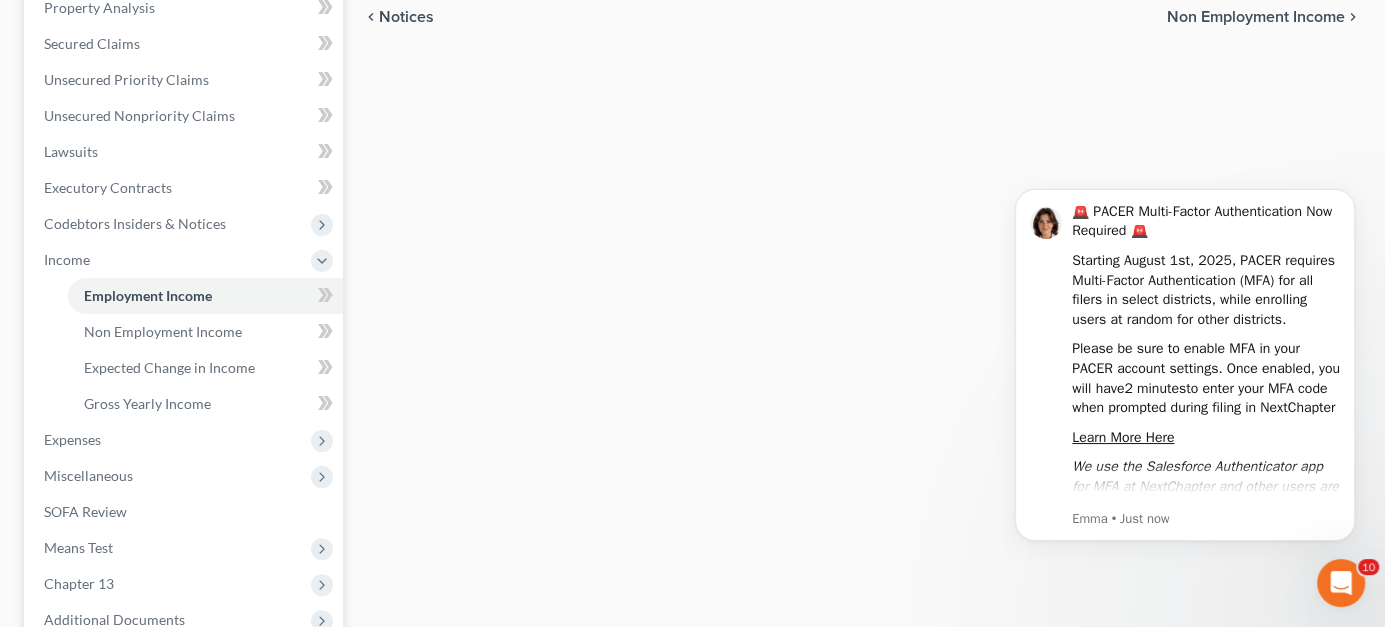 scroll, scrollTop: 0, scrollLeft: 0, axis: both 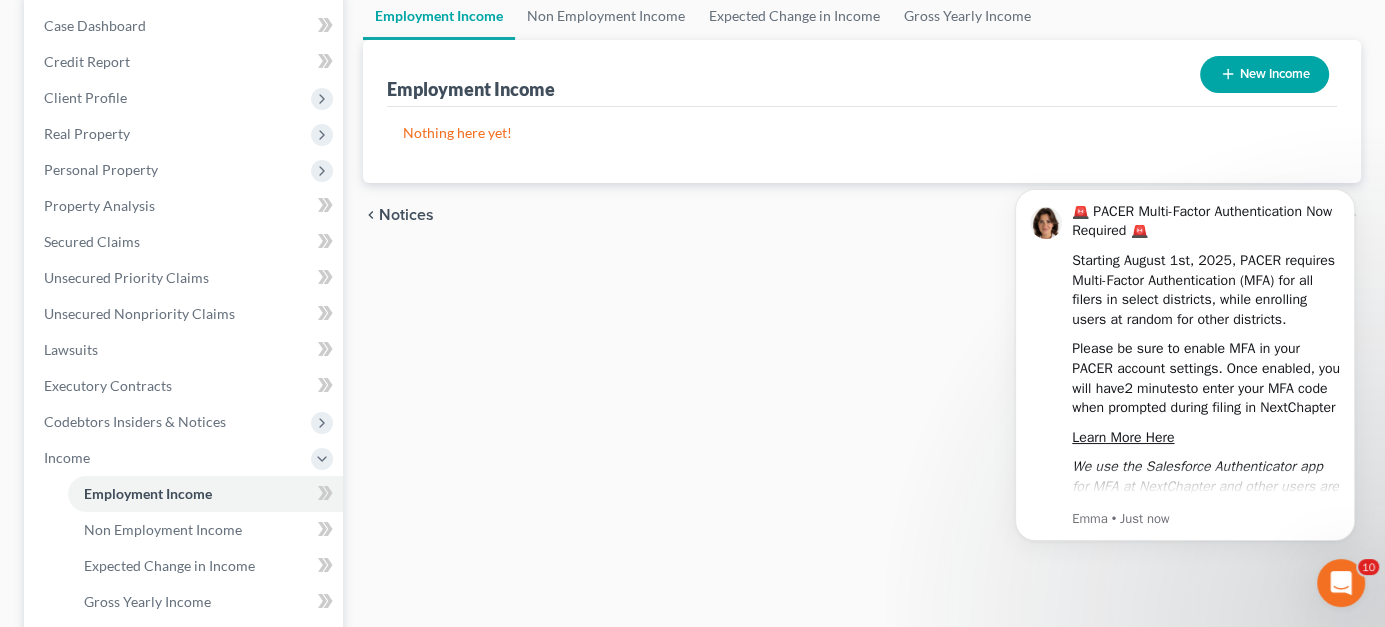 click on "New Income" at bounding box center (1264, 74) 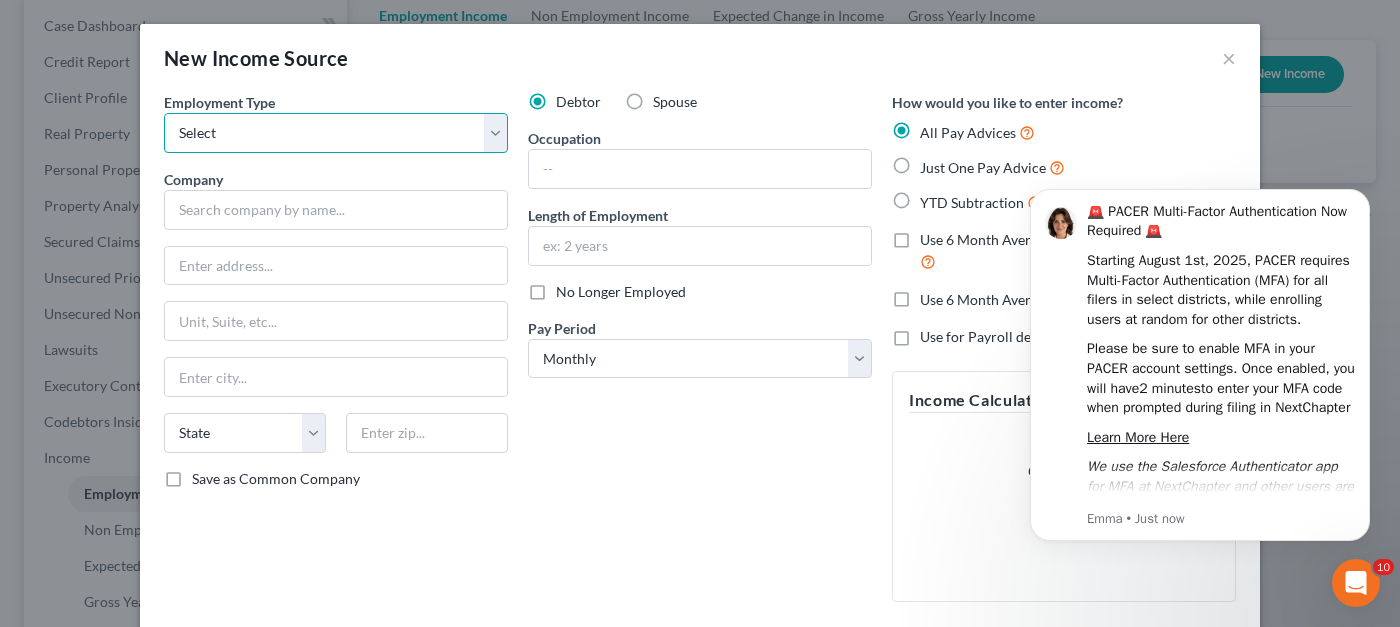 click on "Select Full or Part Time Employment Self Employment" at bounding box center [336, 133] 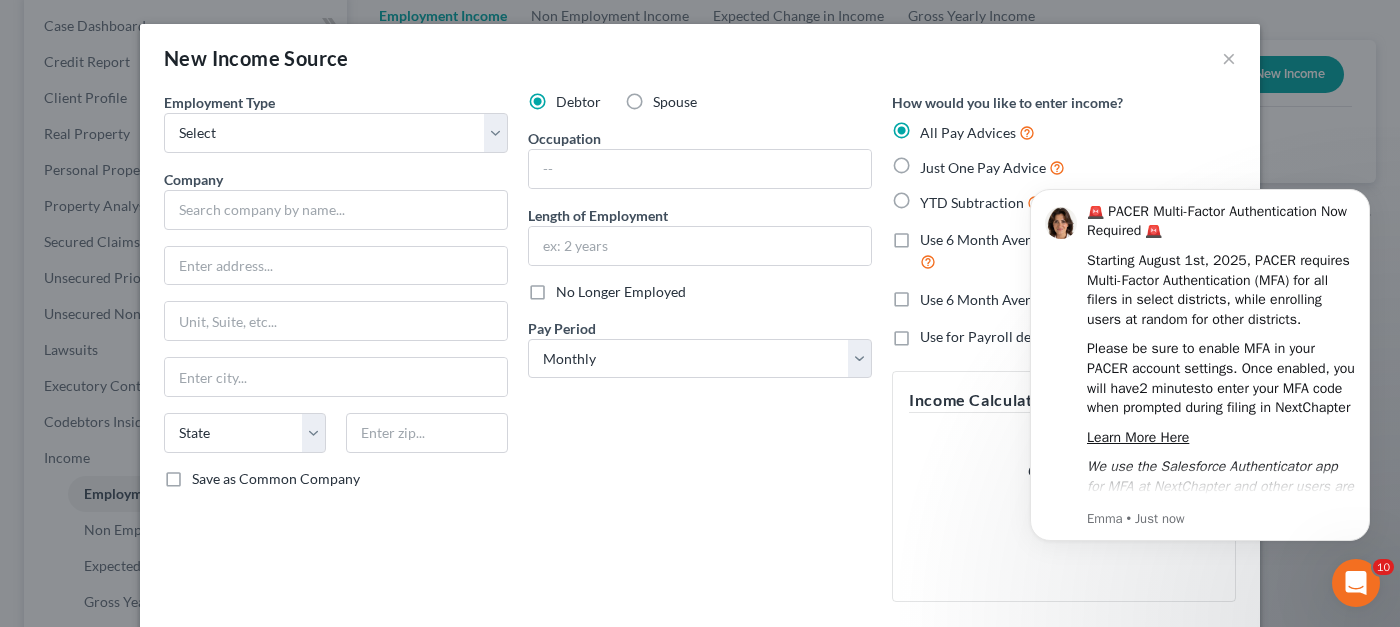 click on "New Income Source ×" at bounding box center [700, 58] 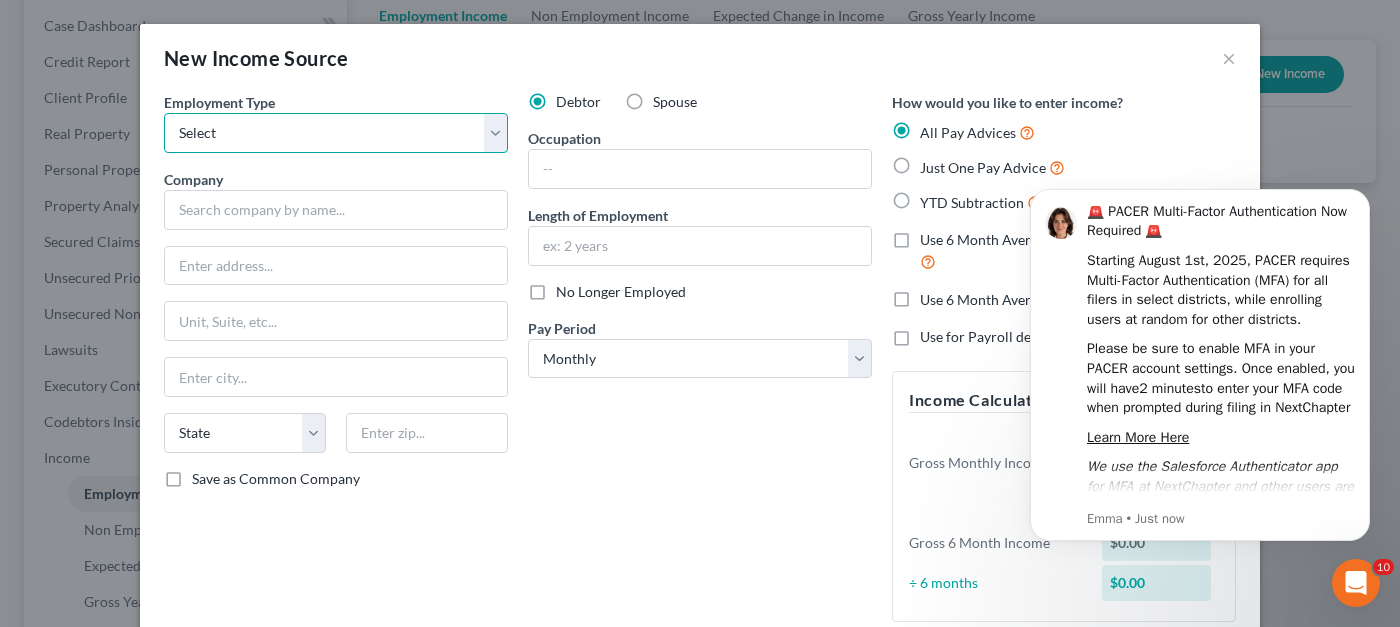 click on "Select Full or Part Time Employment Self Employment" at bounding box center [336, 133] 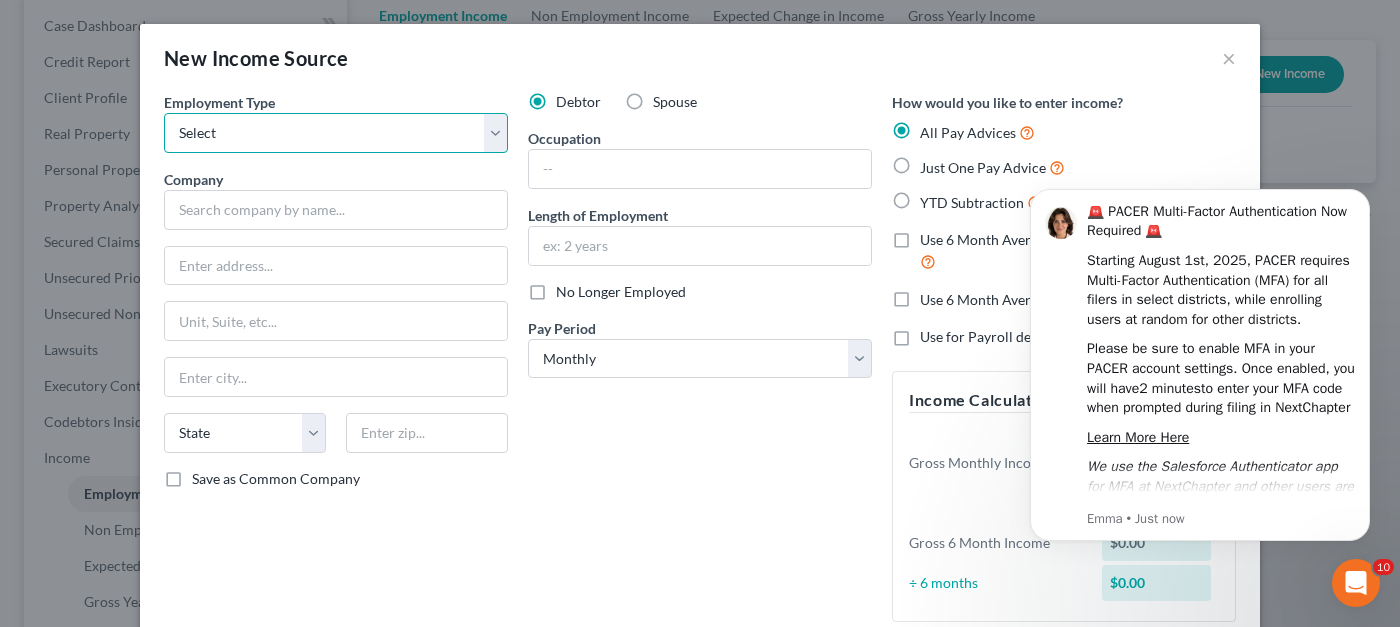 select on "0" 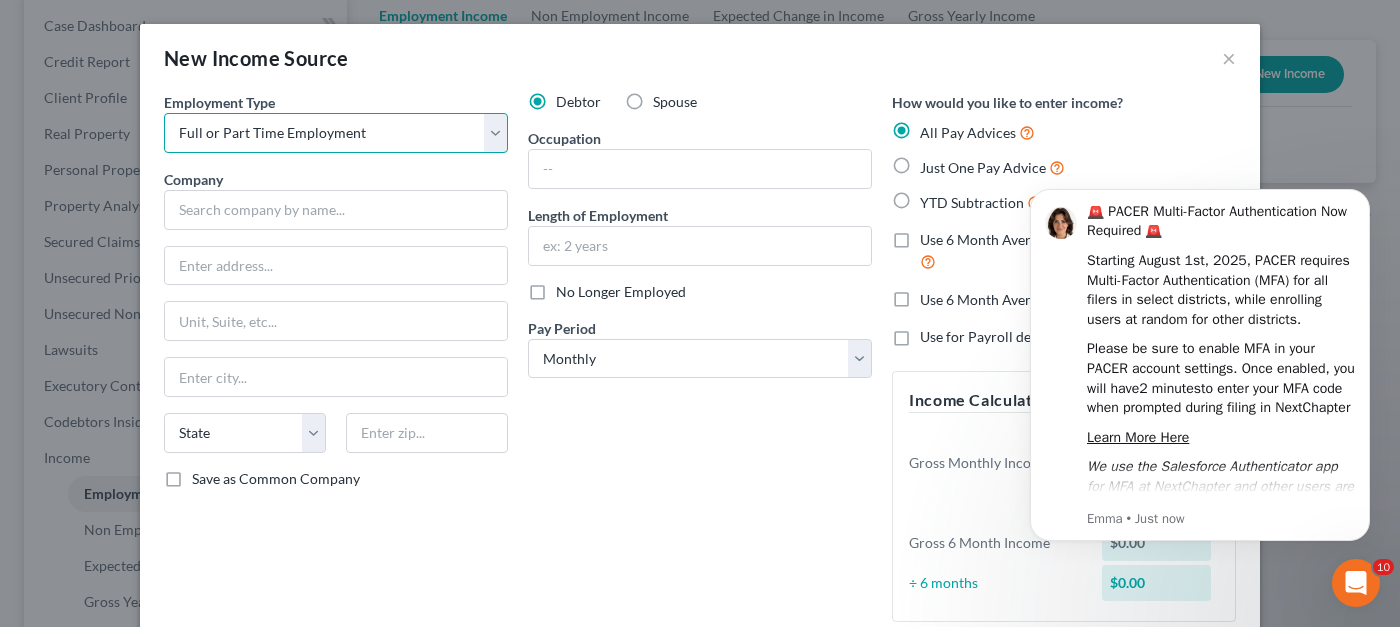 click on "Select Full or Part Time Employment Self Employment" at bounding box center (336, 133) 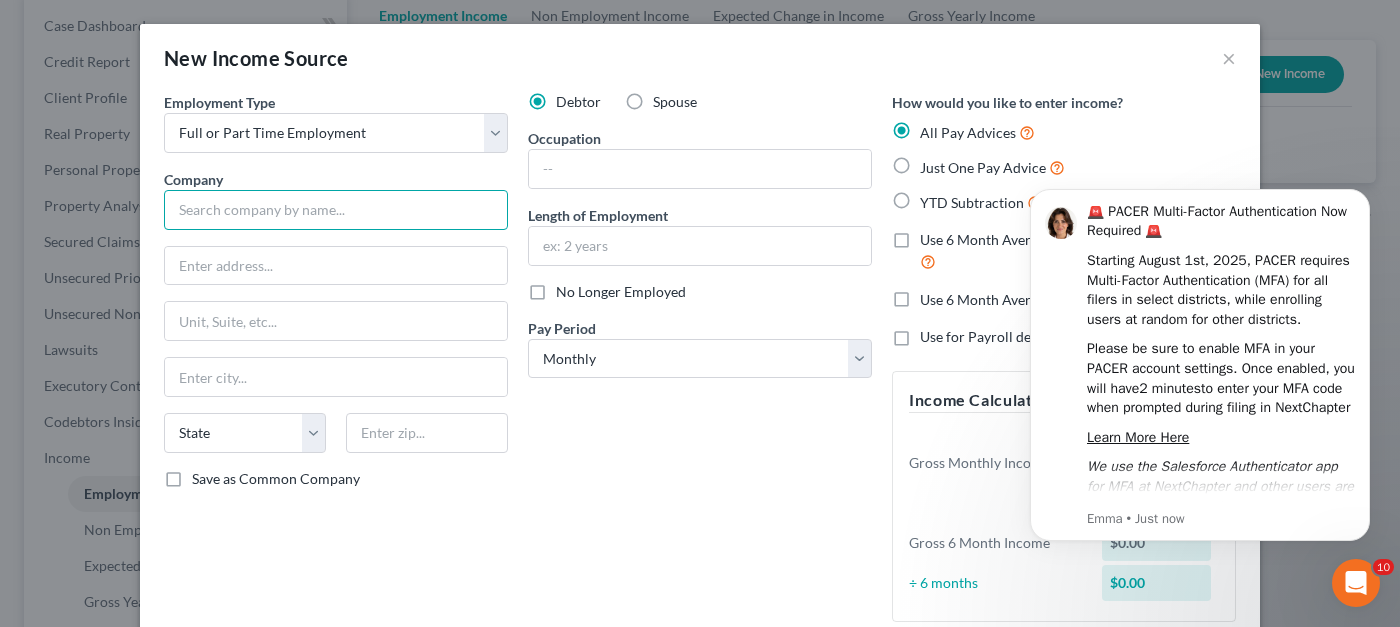 click at bounding box center (336, 210) 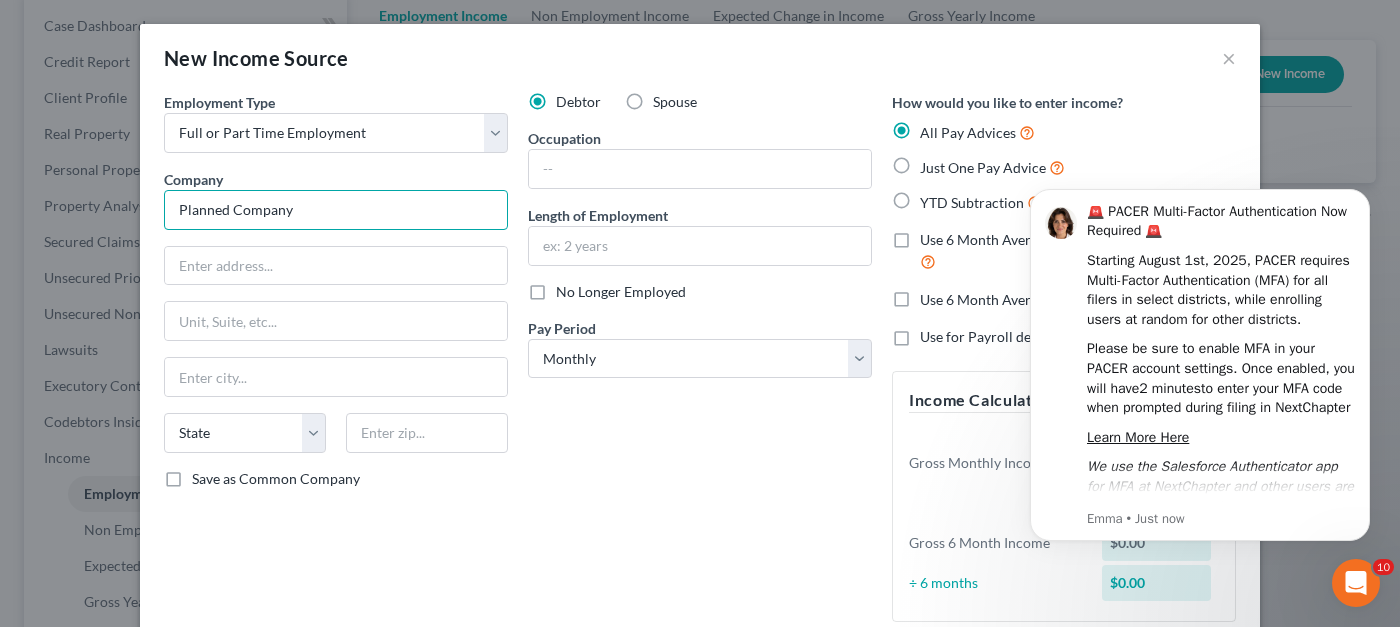 click on "Planned Company" at bounding box center [336, 210] 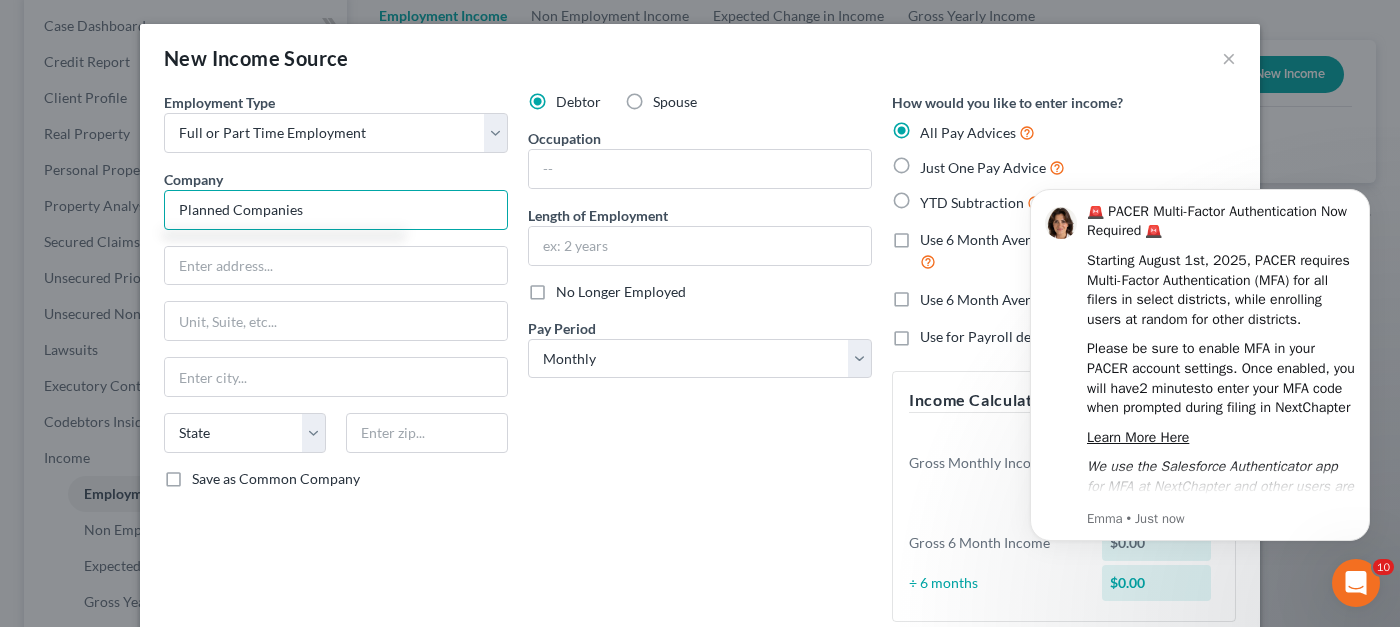 type on "Planned Companies" 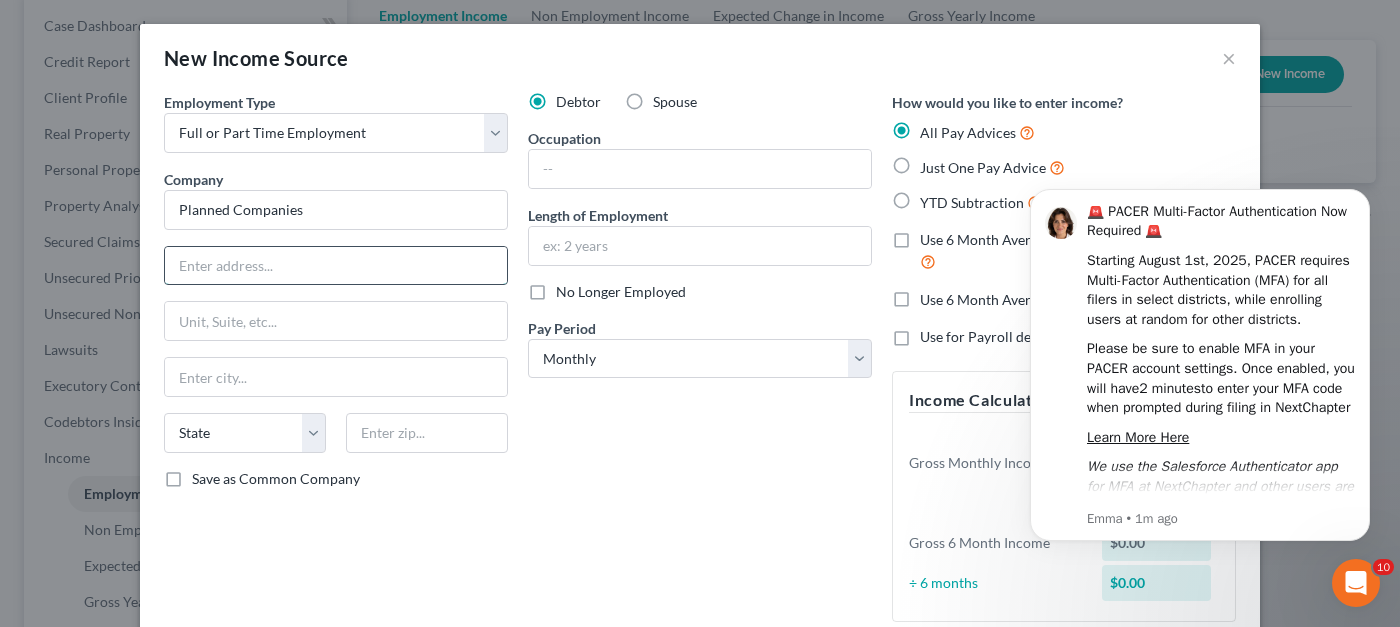 click at bounding box center [336, 266] 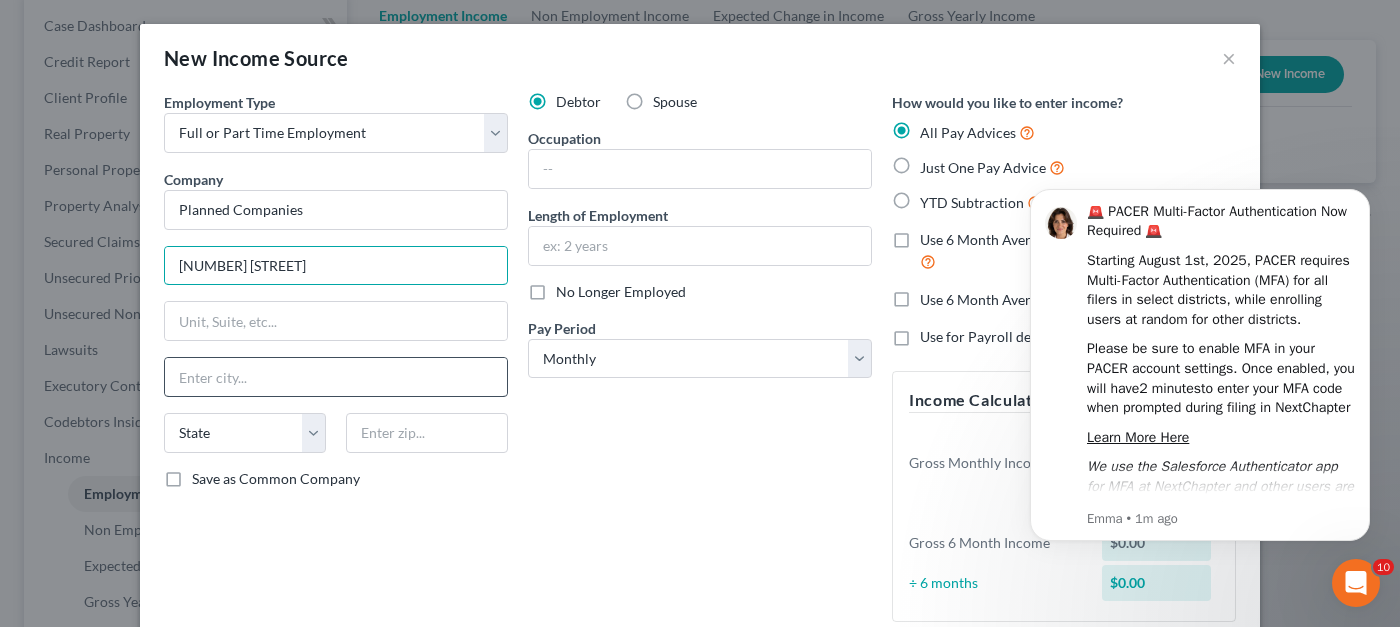 type on "[NUMBER] [STREET]" 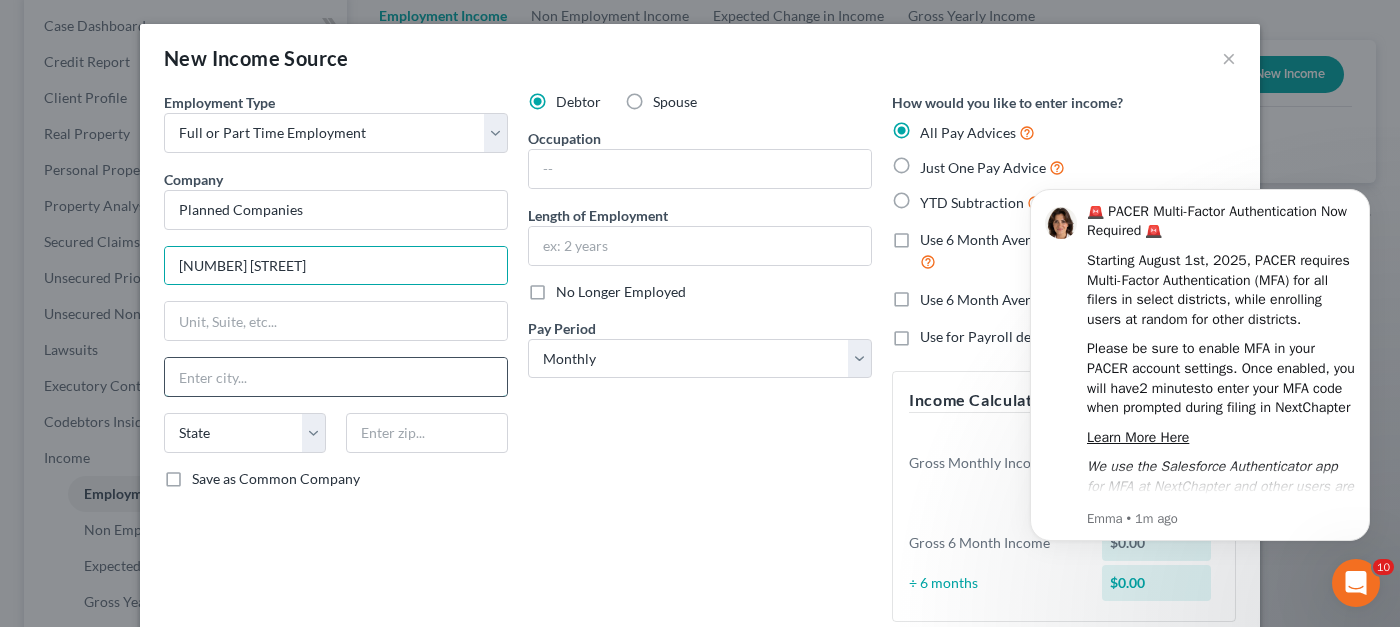 click at bounding box center [336, 377] 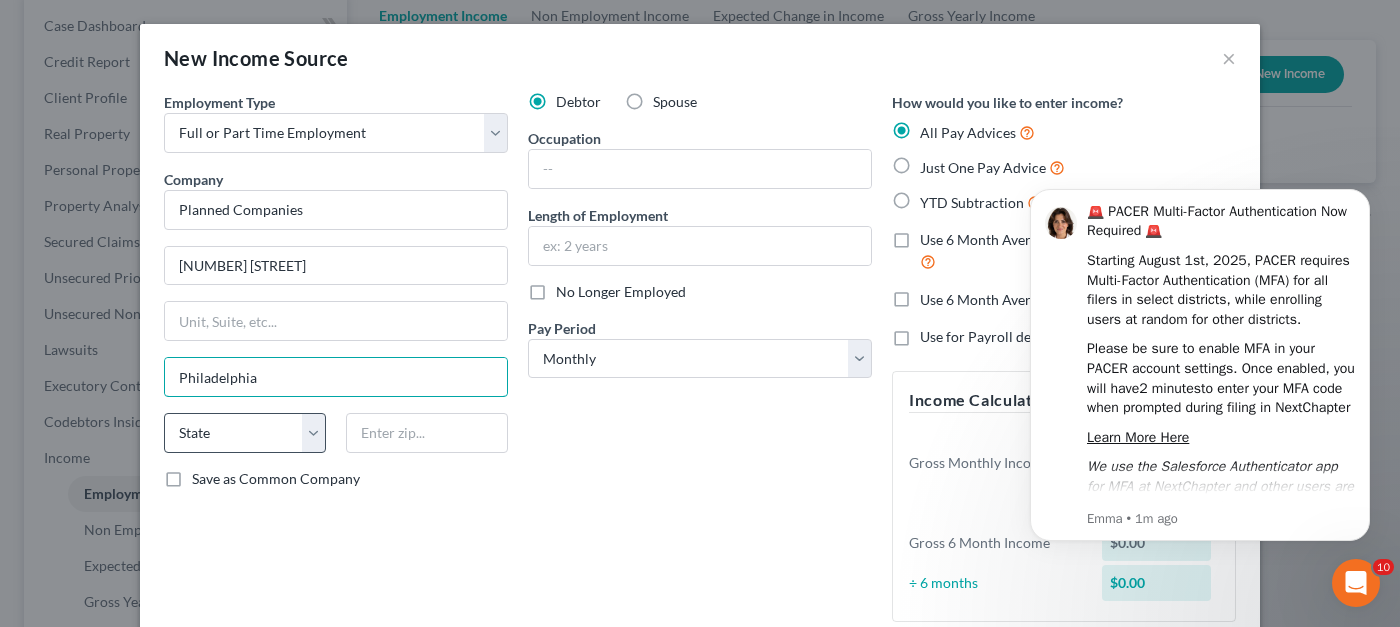 type on "Philadelphia" 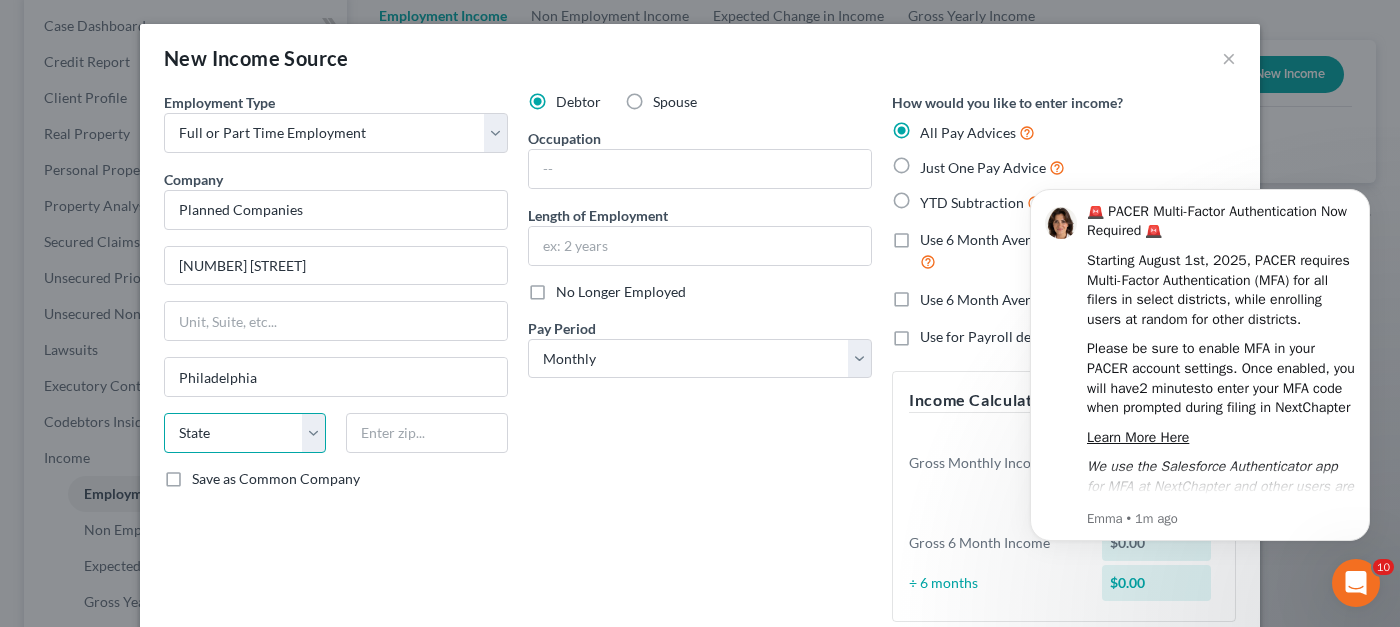 click on "State AL AK AR AZ CA CO CT DE DC FL GA GU HI ID IL IN IA KS KY LA ME MD MA MI MN MS MO MT NC ND NE NV NH NJ NM NY OH OK OR PA PR RI SC SD TN TX UT VI VA VT WA WV WI WY" at bounding box center (245, 433) 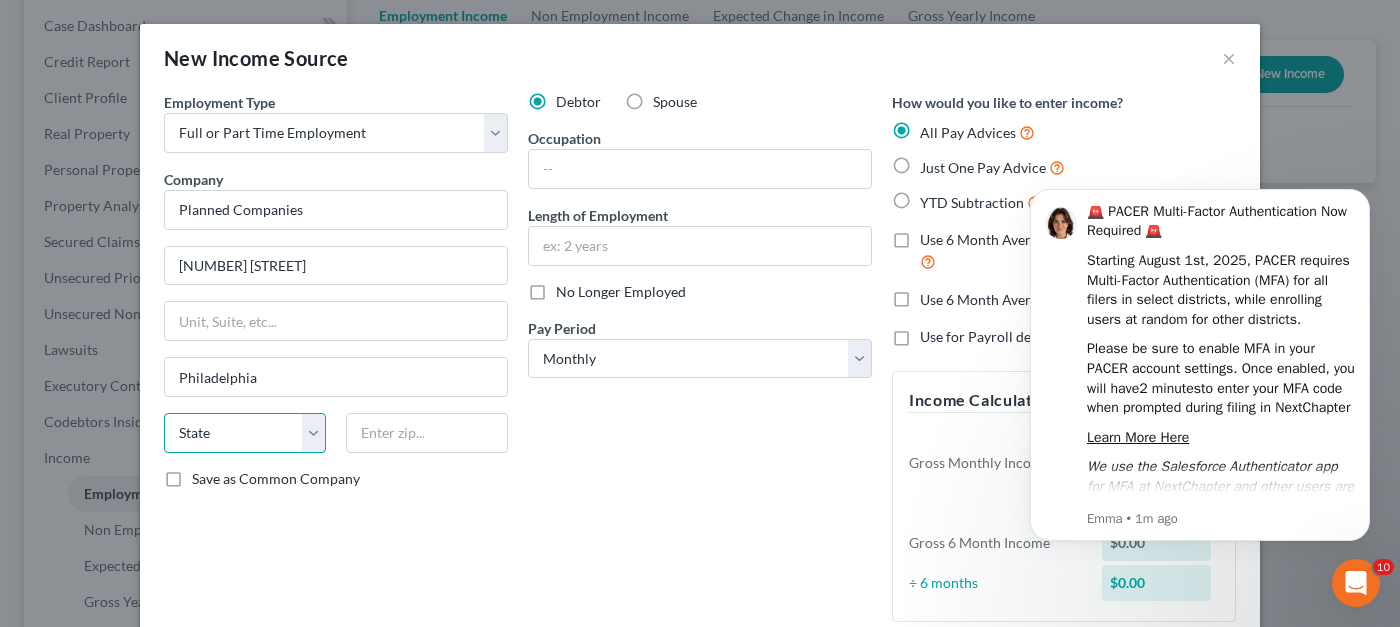 select on "39" 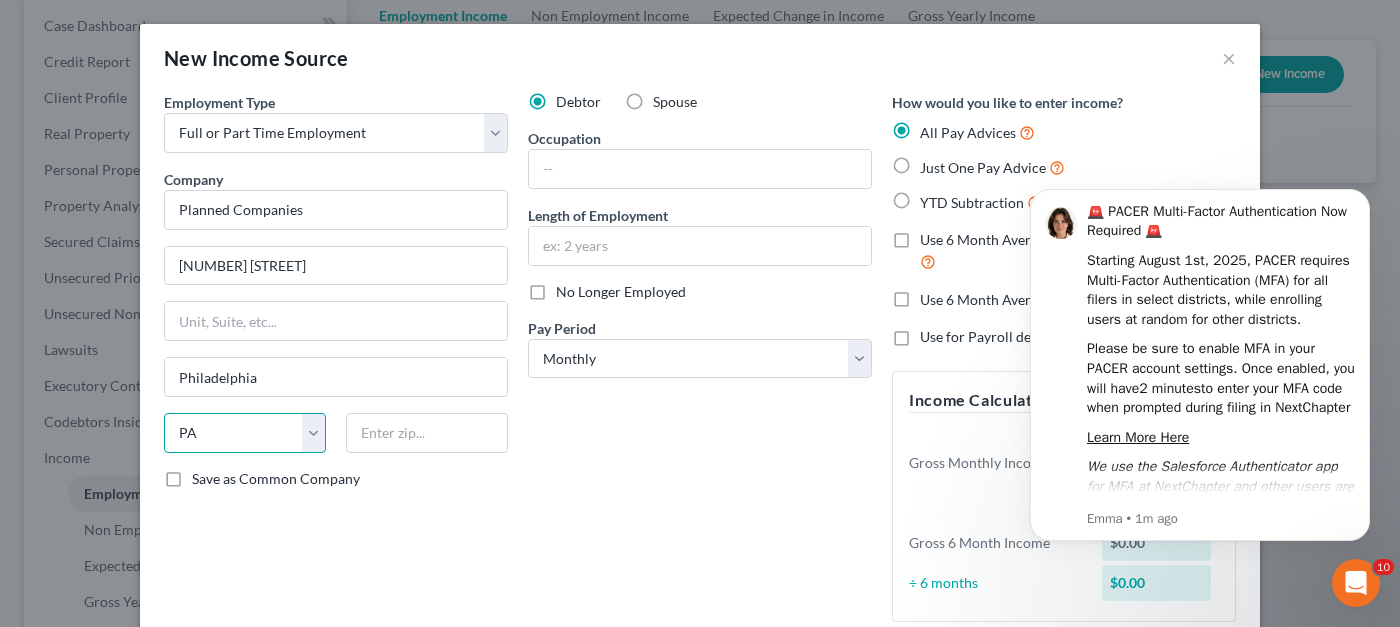 click on "State AL AK AR AZ CA CO CT DE DC FL GA GU HI ID IL IN IA KS KY LA ME MD MA MI MN MS MO MT NC ND NE NV NH NJ NM NY OH OK OR PA PR RI SC SD TN TX UT VI VA VT WA WV WI WY" at bounding box center [245, 433] 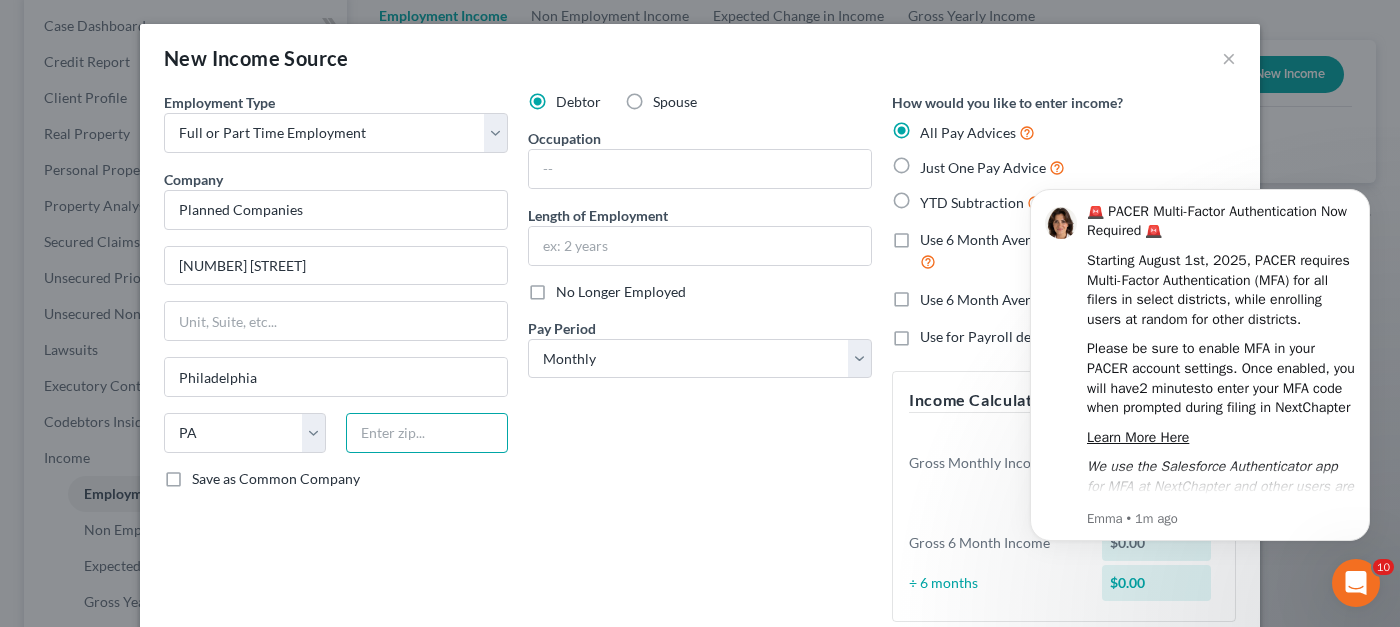click at bounding box center (427, 433) 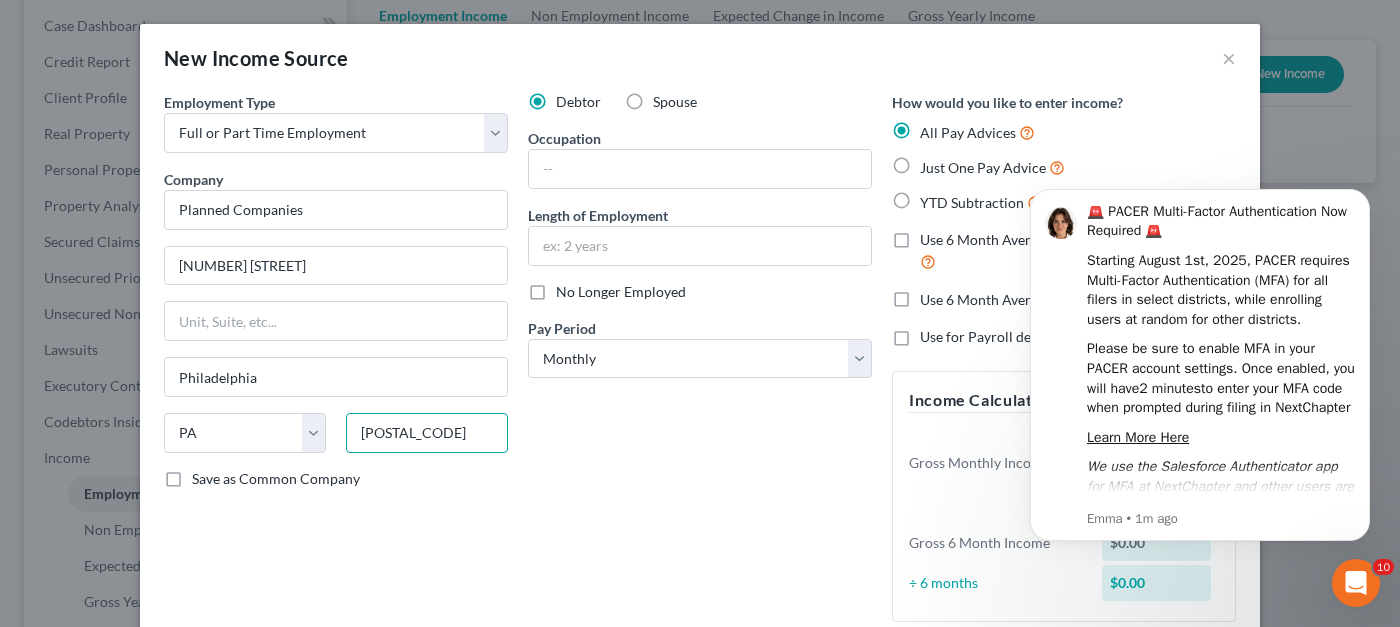 type on "[POSTAL_CODE]" 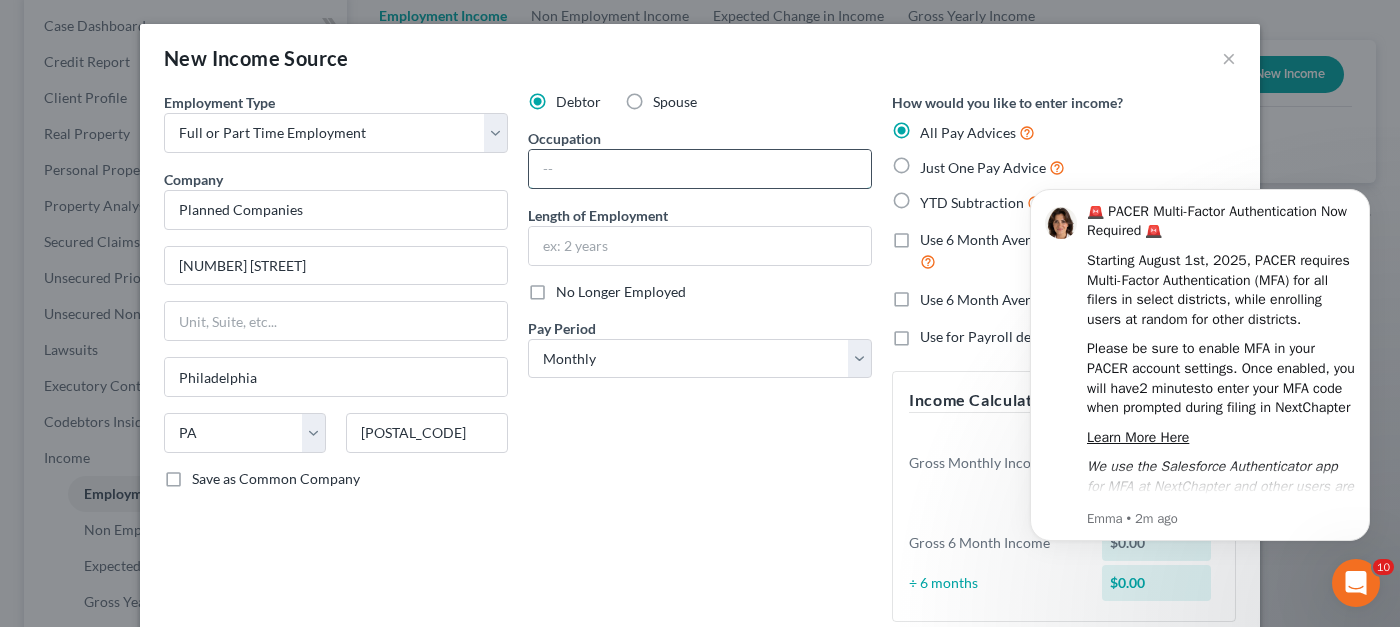 click at bounding box center [700, 169] 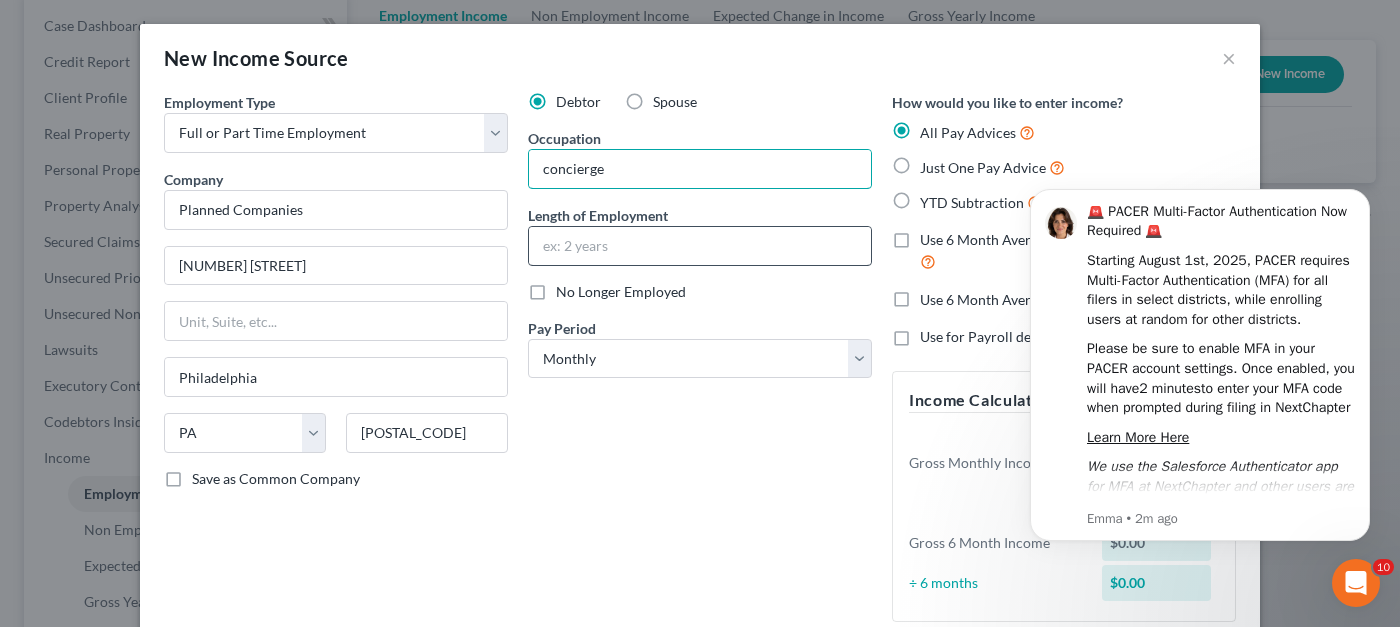 type on "concierge" 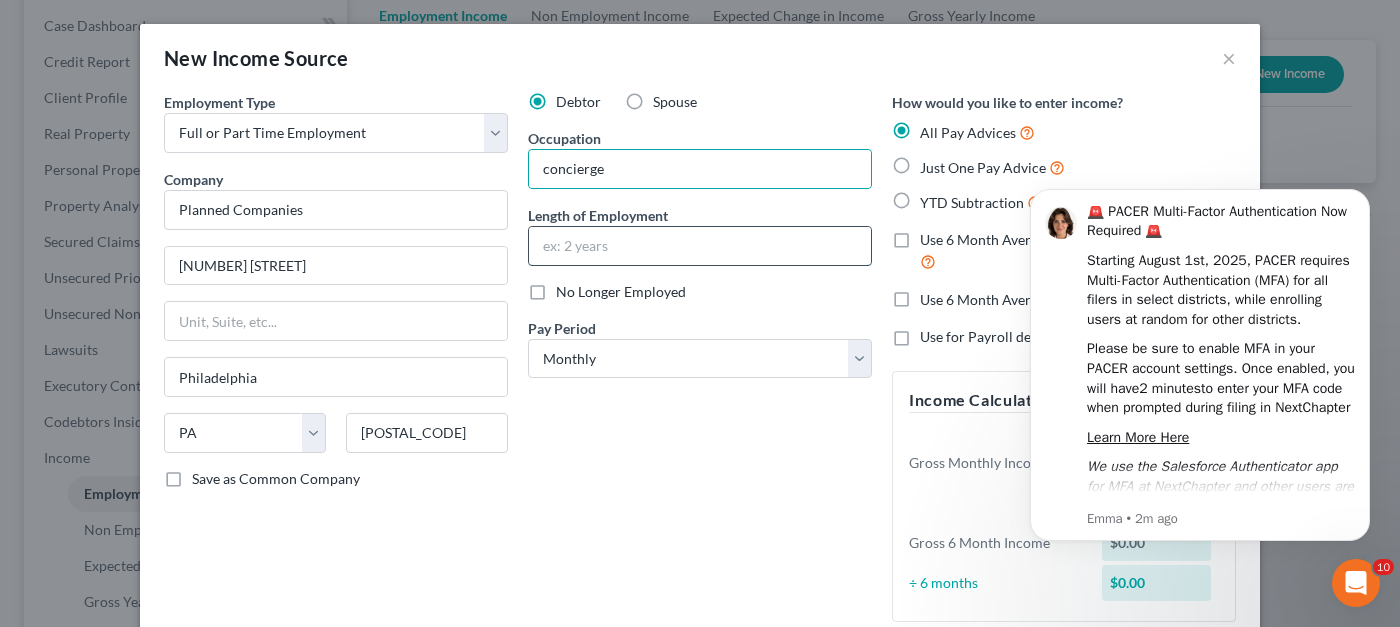 click at bounding box center [700, 246] 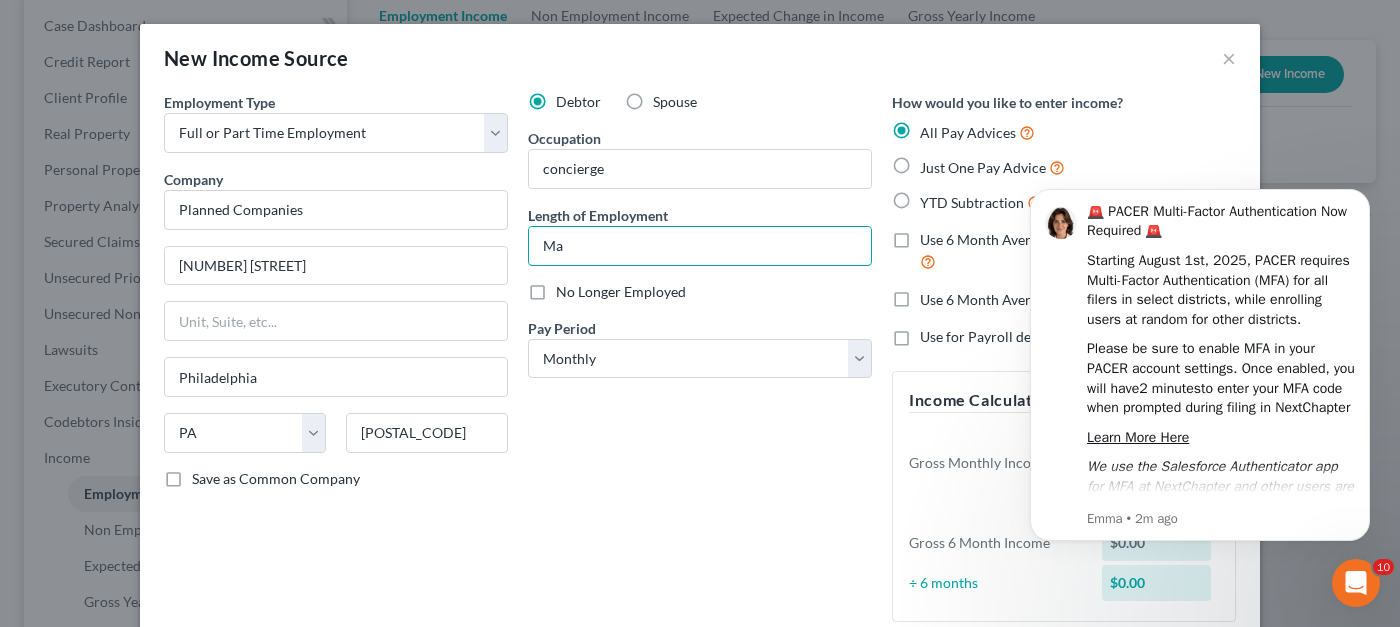 type on "M" 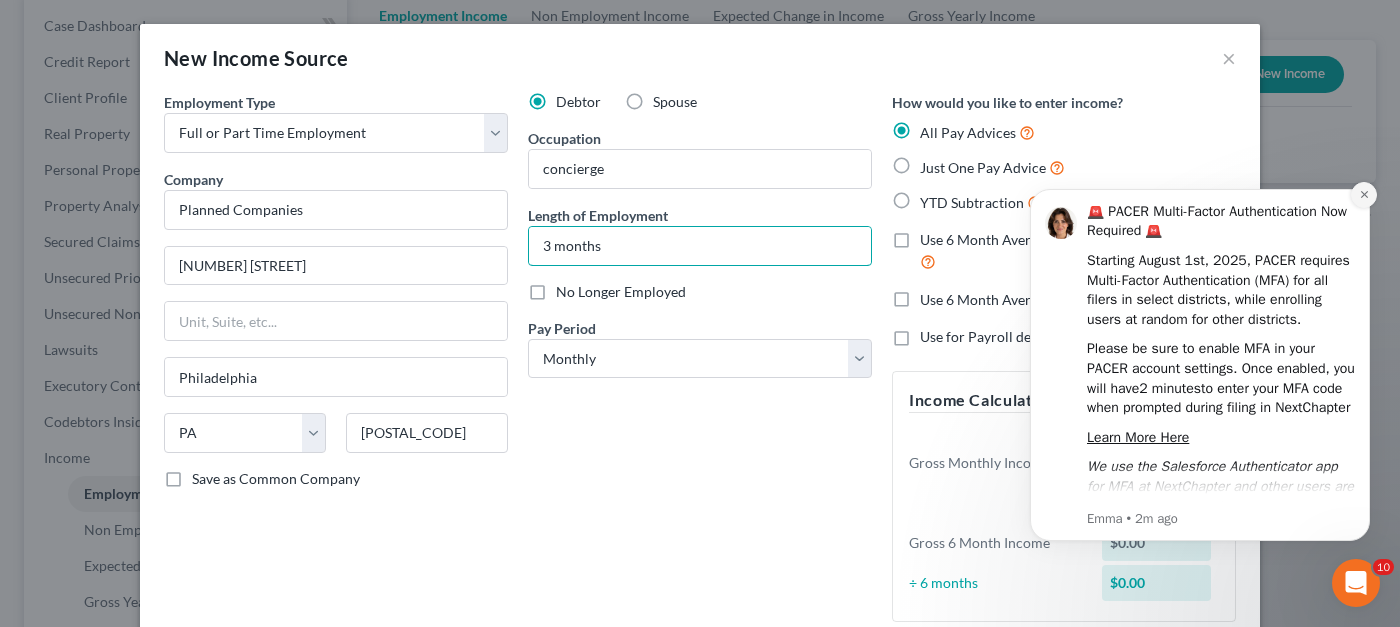 type on "3 months" 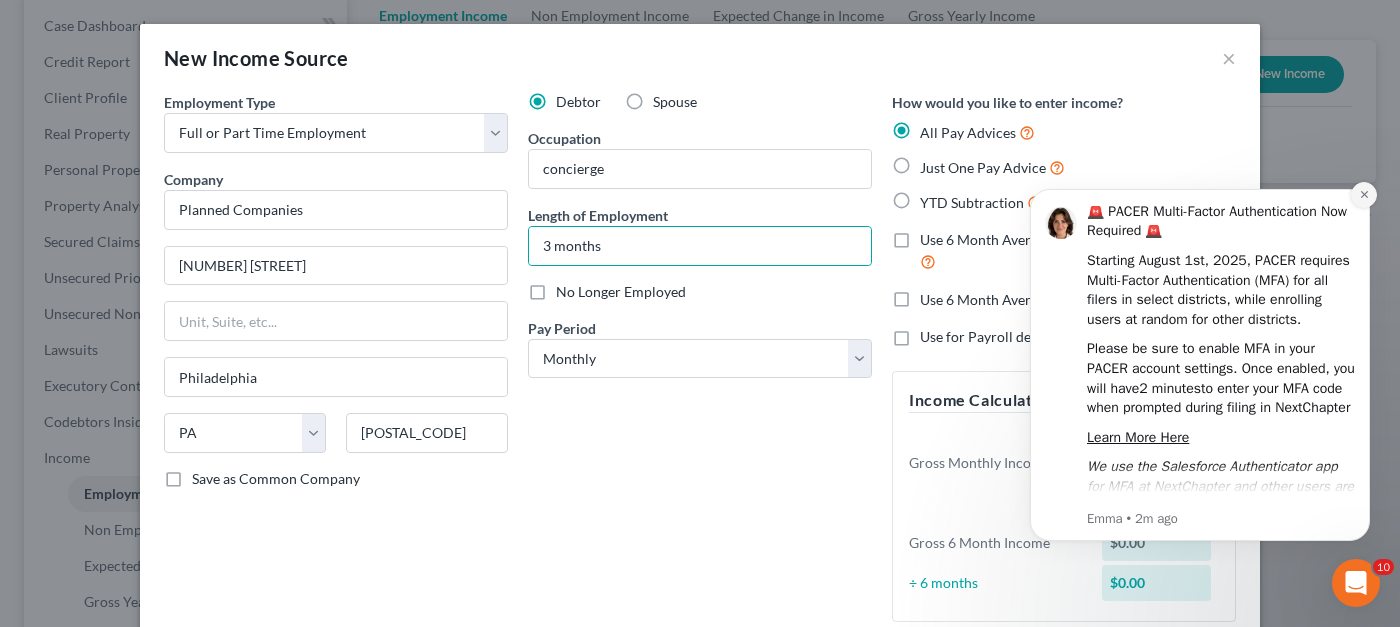 click 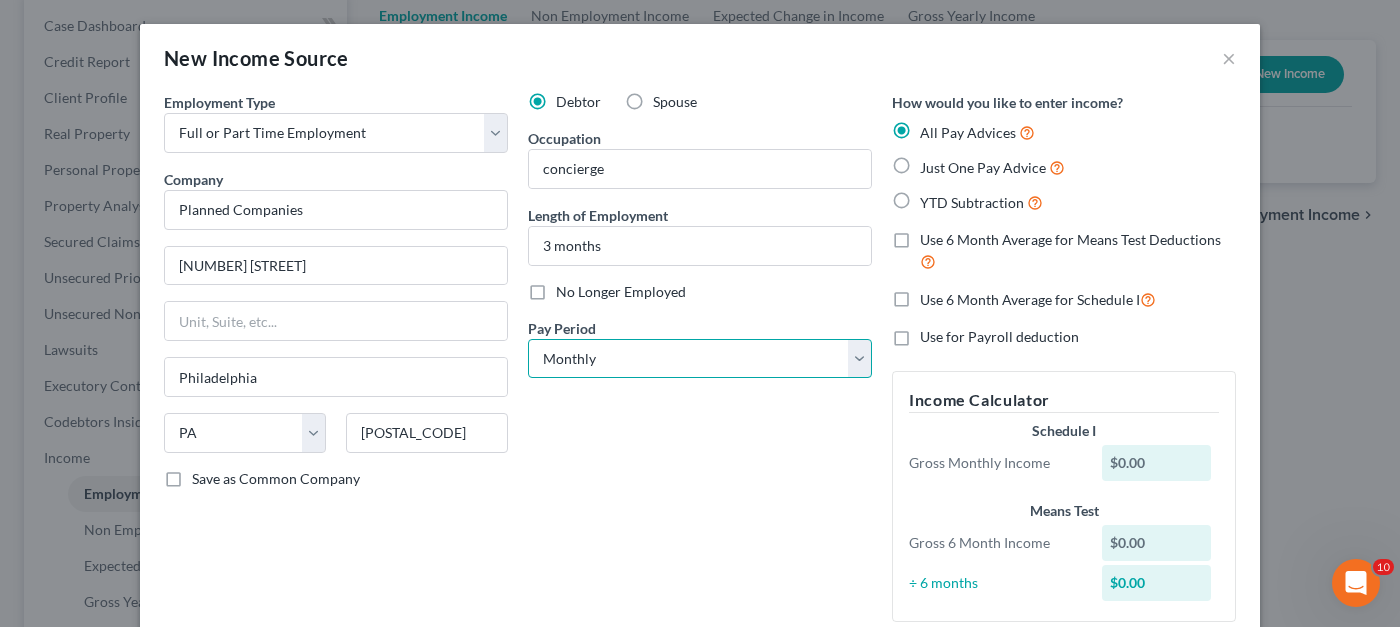 click on "Select Monthly Twice Monthly Every Other Week Weekly" at bounding box center [700, 359] 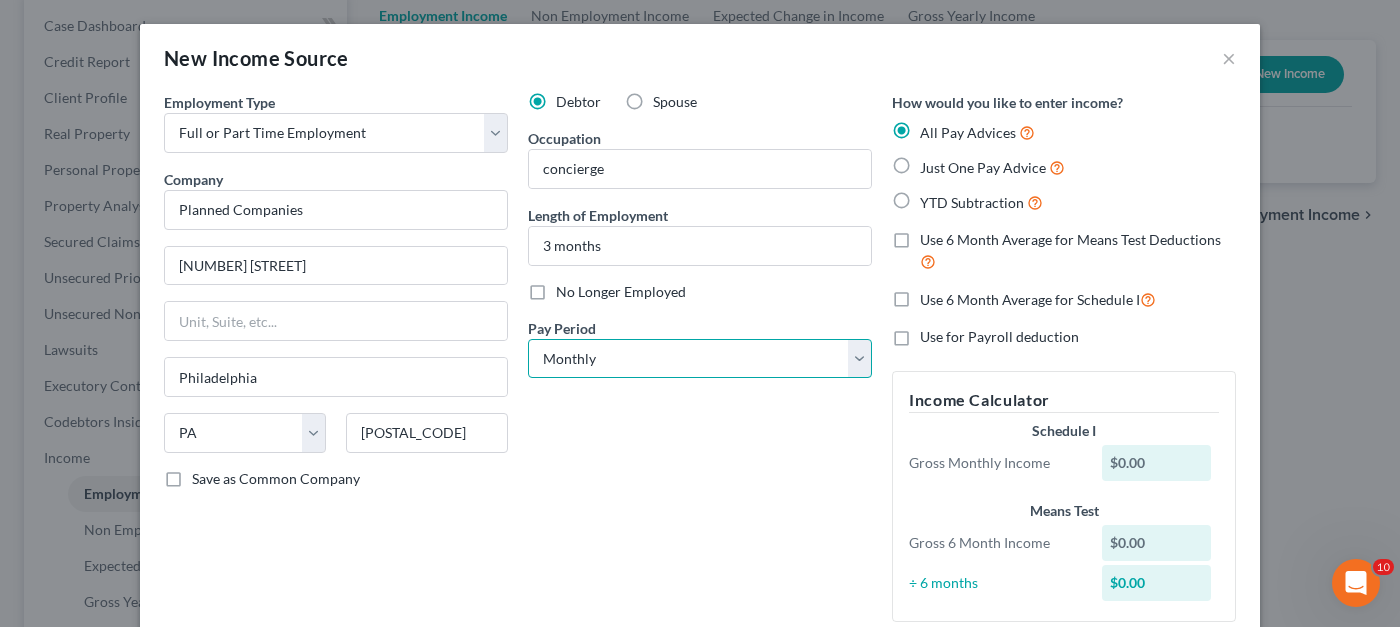 select on "1" 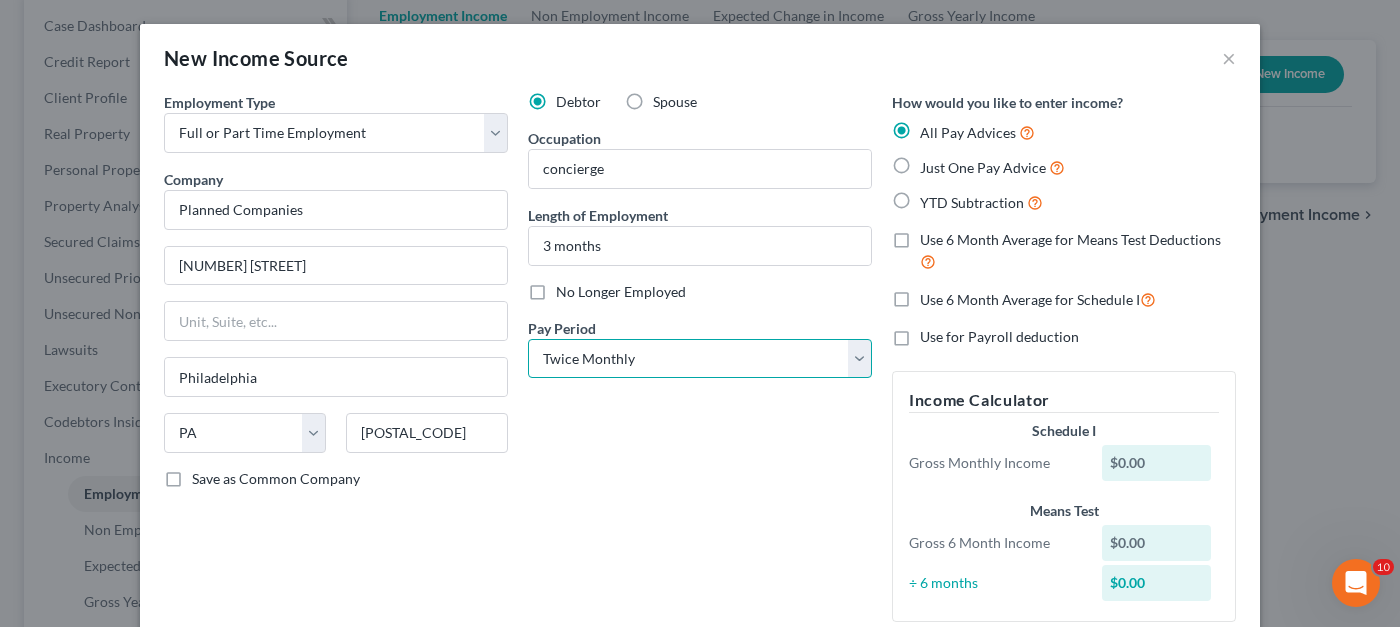 click on "Select Monthly Twice Monthly Every Other Week Weekly" at bounding box center (700, 359) 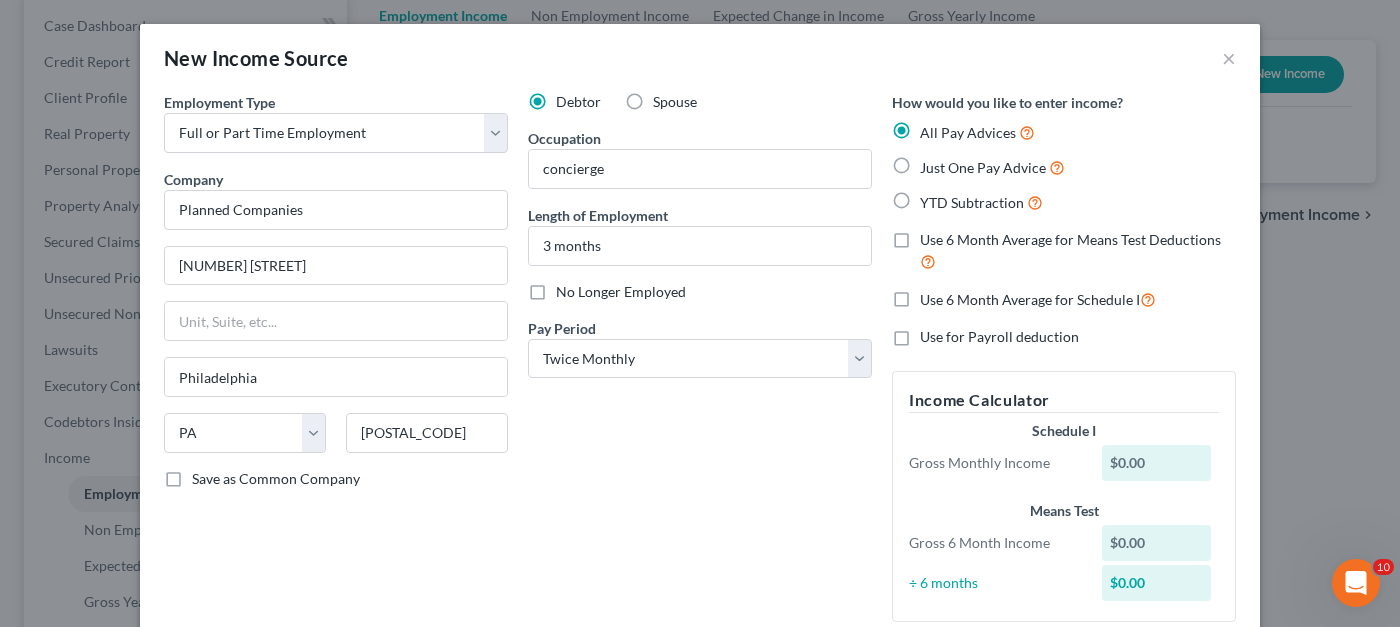 click on "Debtor Spouse Occupation concierge Length of Employment 3 months No Longer Employed
Pay Period
*
Select Monthly Twice Monthly Every Other Week Weekly" at bounding box center (700, 365) 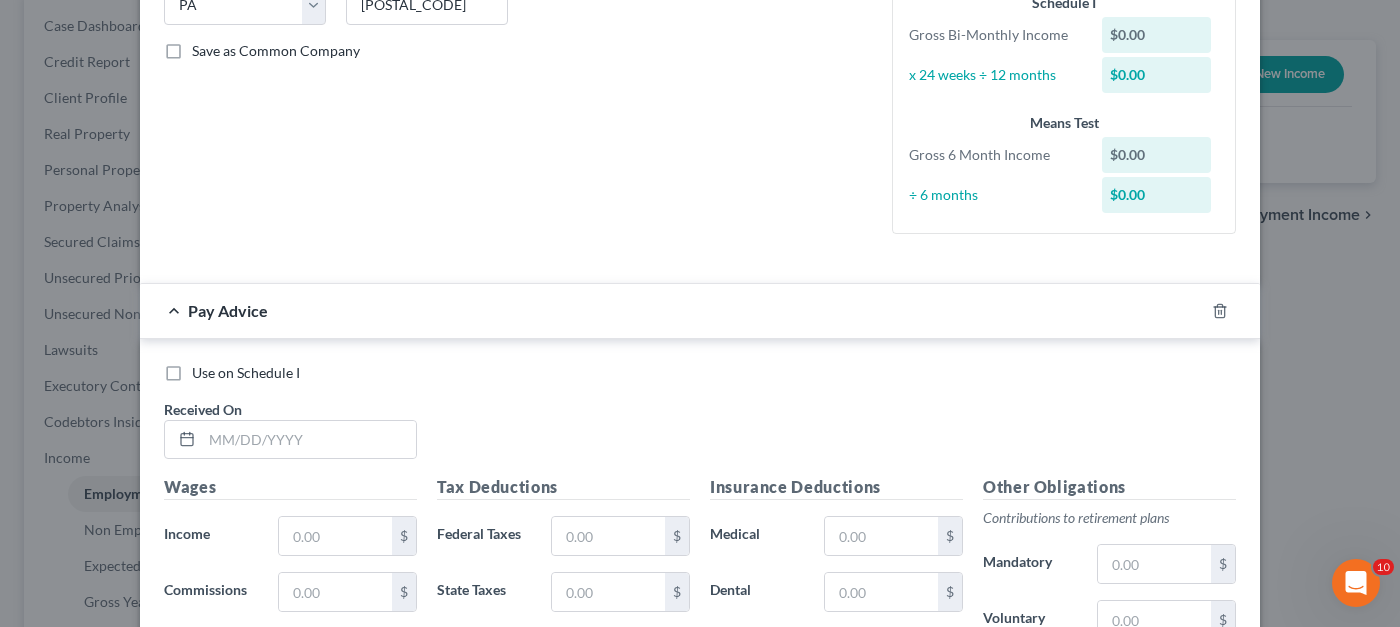 scroll, scrollTop: 700, scrollLeft: 0, axis: vertical 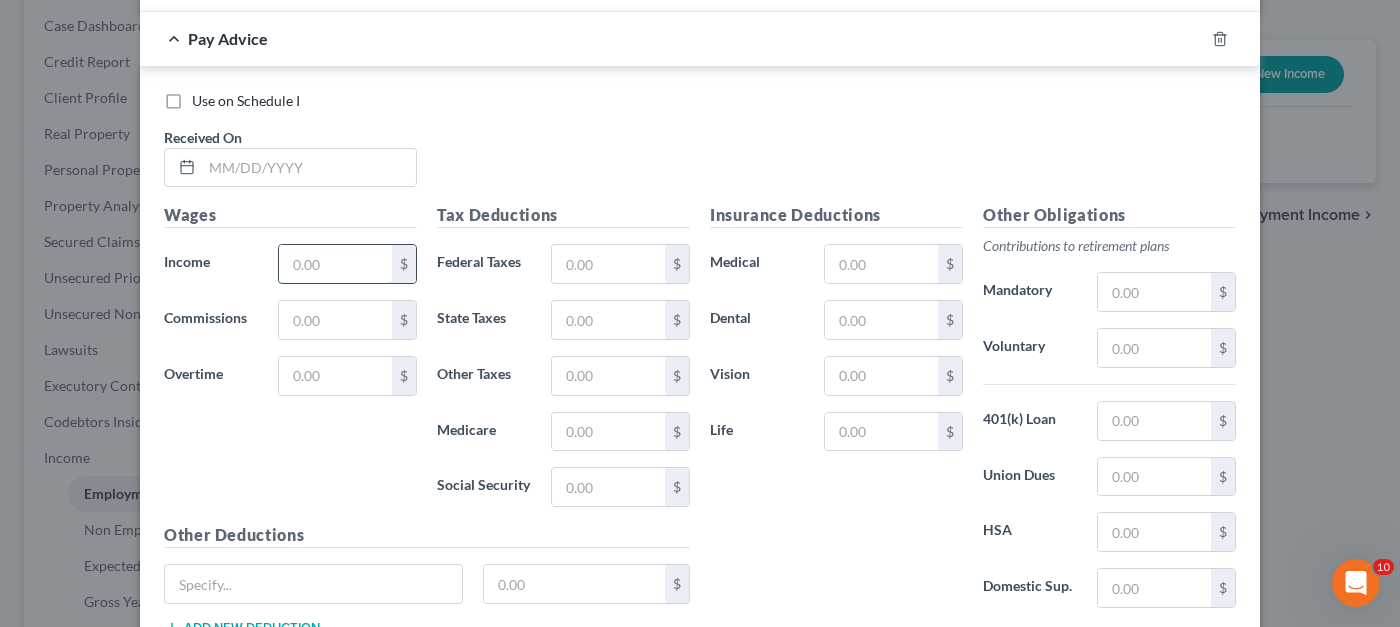 drag, startPoint x: 368, startPoint y: 265, endPoint x: 355, endPoint y: 263, distance: 13.152946 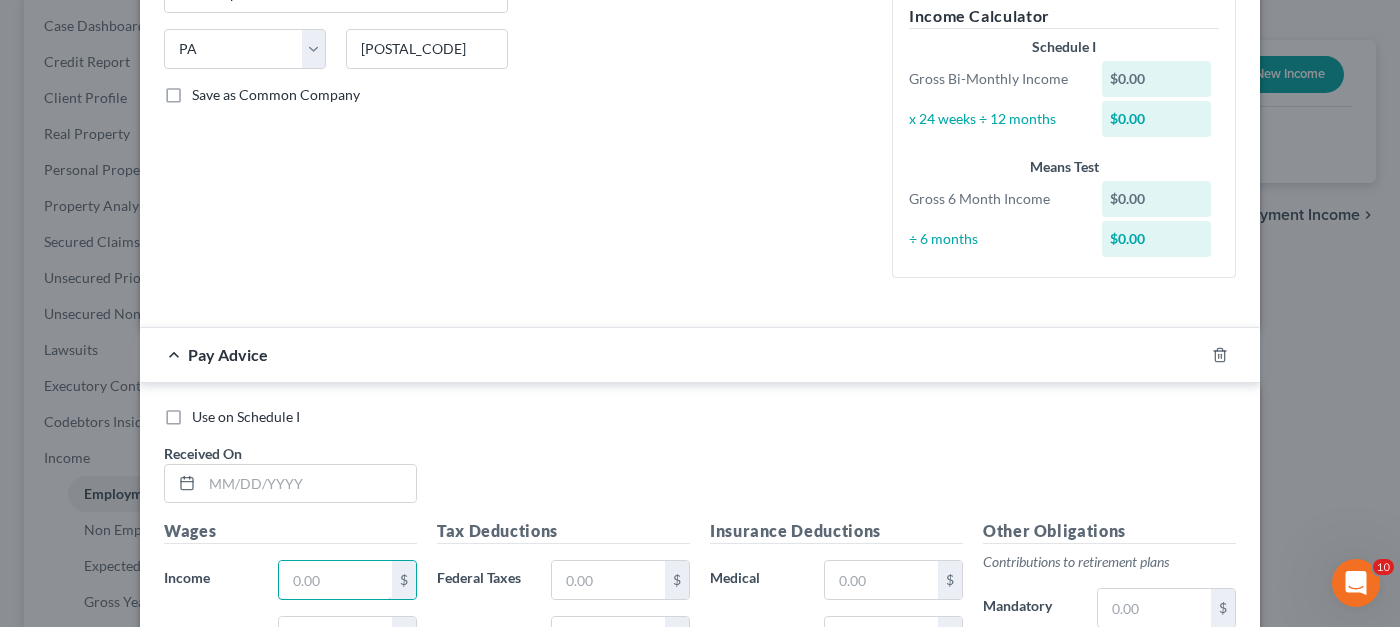 scroll, scrollTop: 500, scrollLeft: 0, axis: vertical 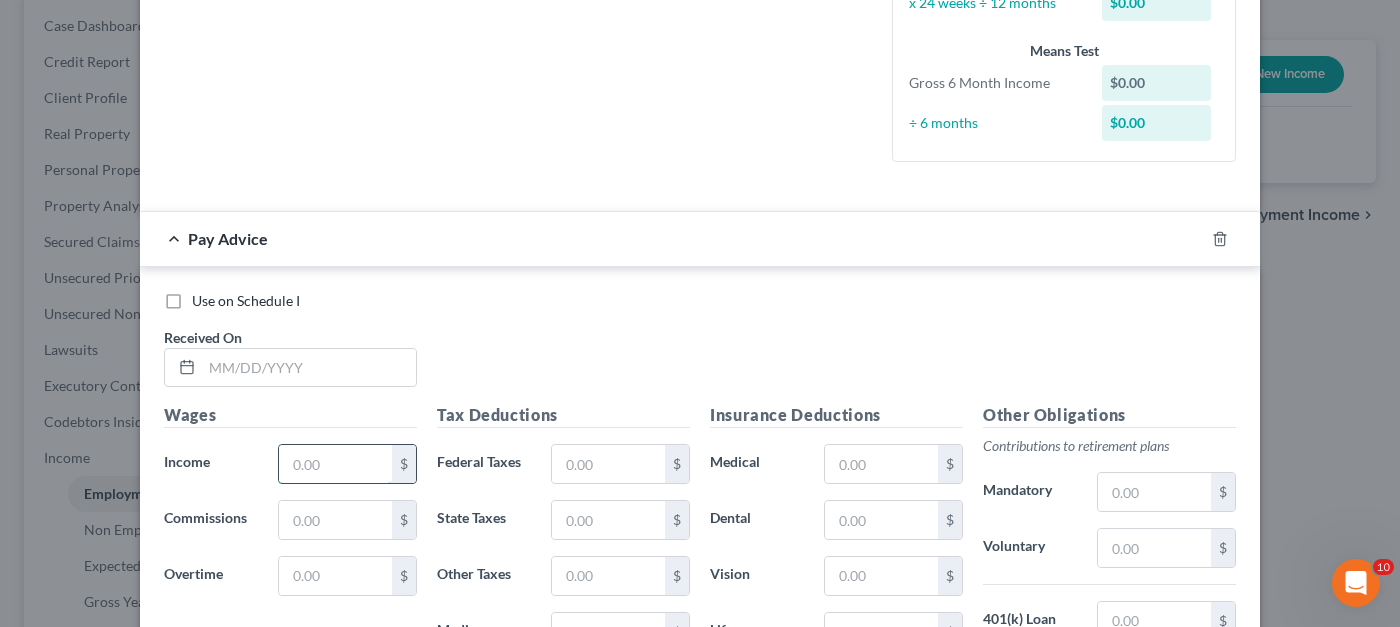 click at bounding box center (335, 464) 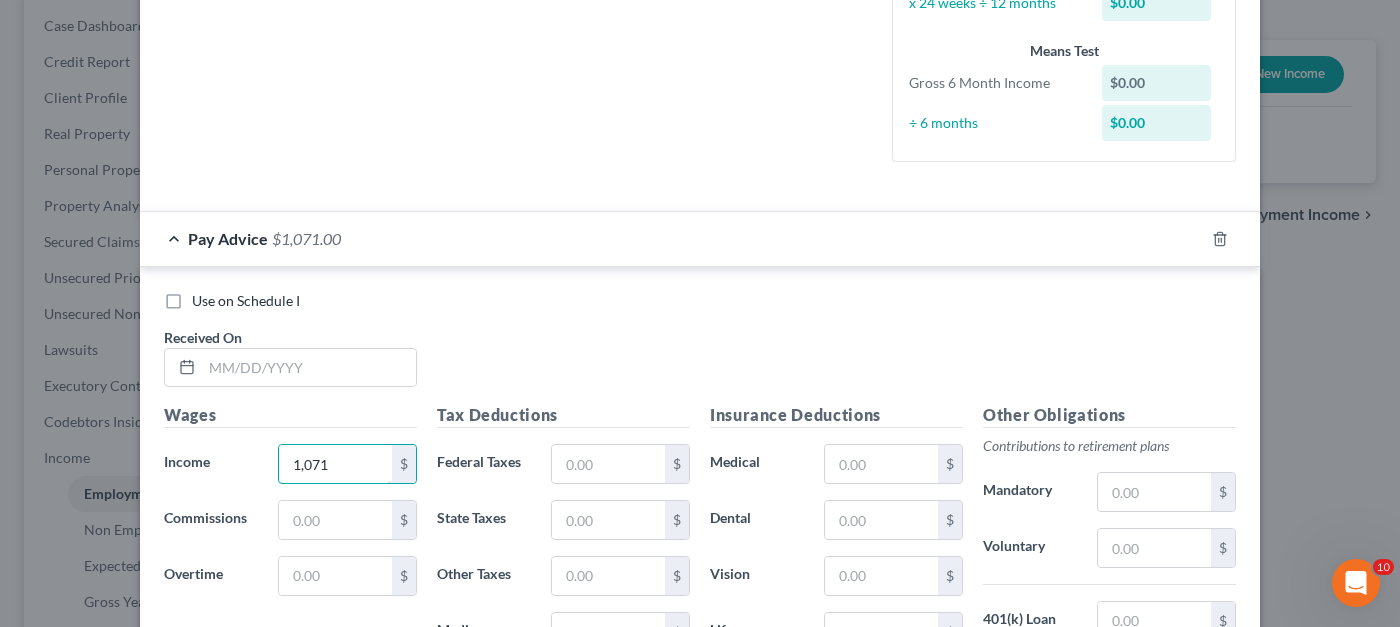 type on "1,071" 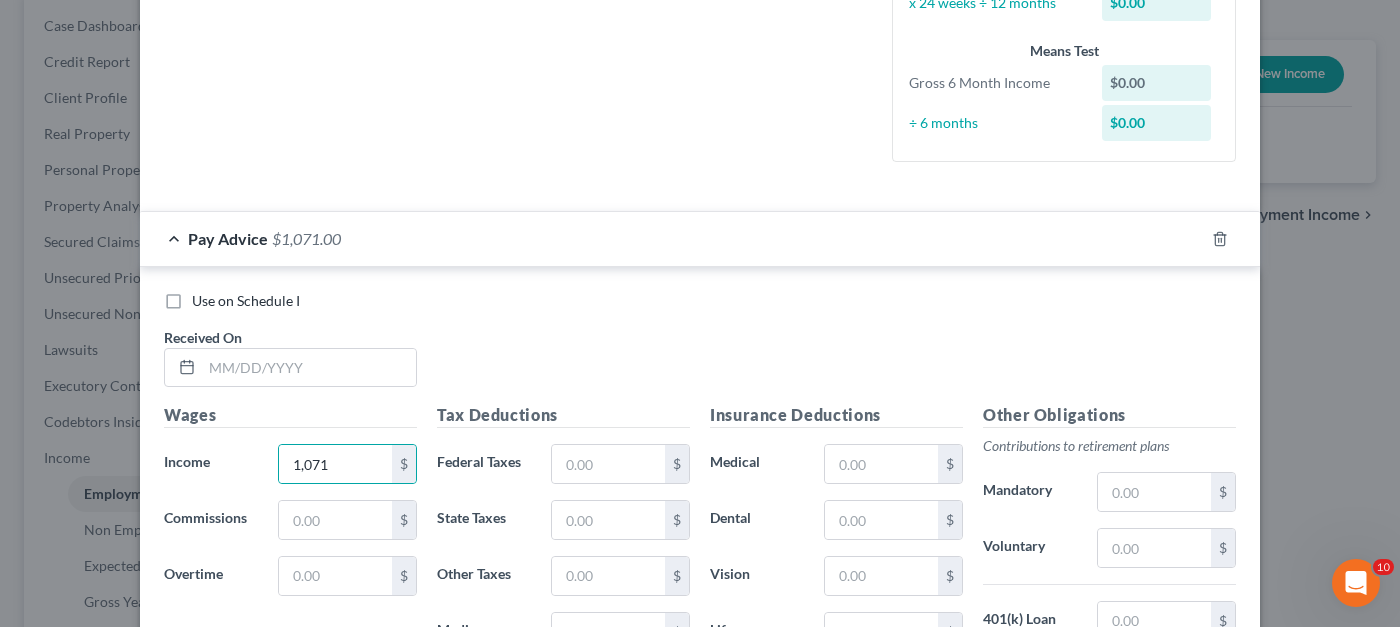 click on "Use on Schedule I
Received On
*
Wages
Income
*
1,071 $ Commissions $ Overtime $ Tax Deductions Federal Taxes $ State Taxes $ Other Taxes $ Medicare $ Social Security $ Other Deductions $ Add new deduction Insurance Deductions Medical $ Dental $ Vision $ Life $ Other Obligations Contributions to retirement plans Mandatory $ Voluntary $ 401(k) Loan $ Union Dues $ HSA $ Domestic Sup. $" at bounding box center [700, 567] 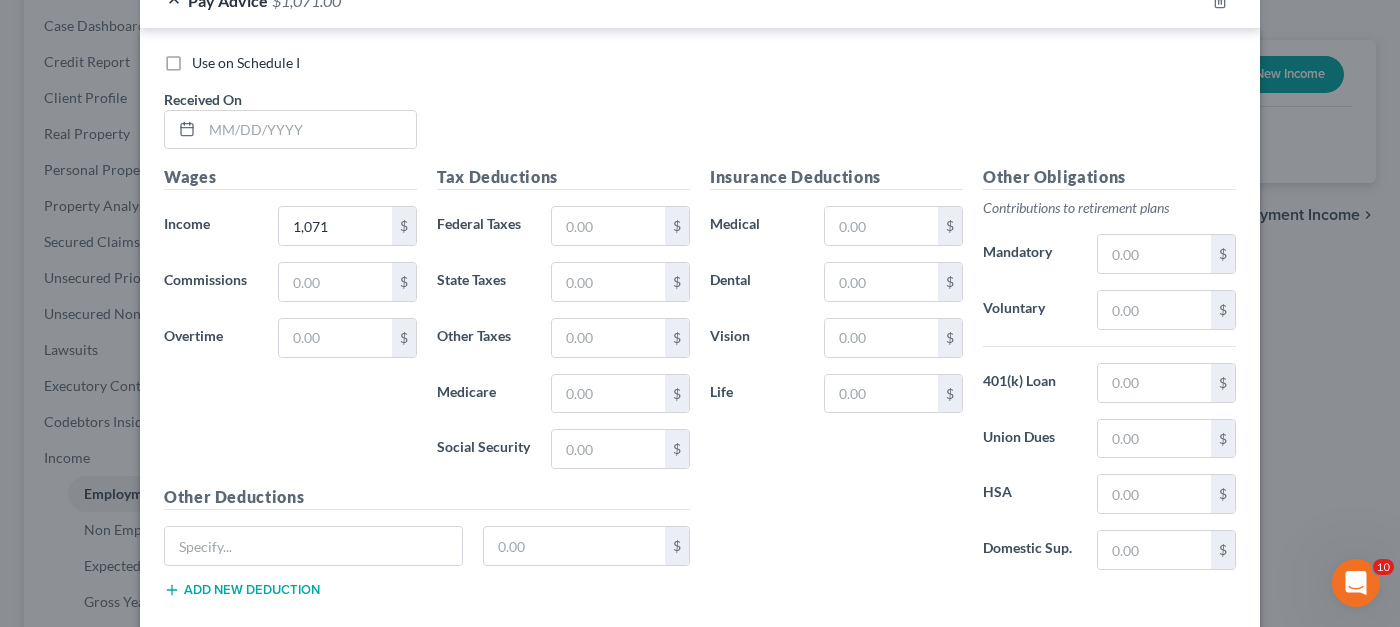 scroll, scrollTop: 846, scrollLeft: 0, axis: vertical 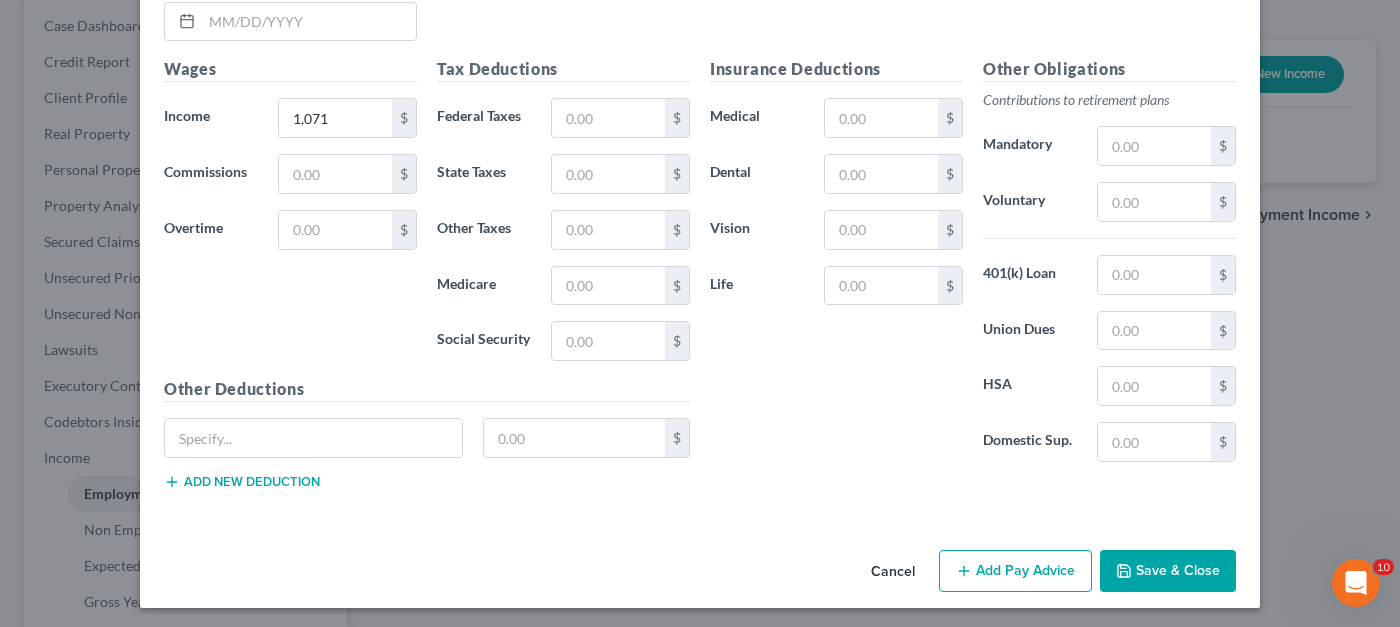 click on "Save & Close" at bounding box center (1168, 571) 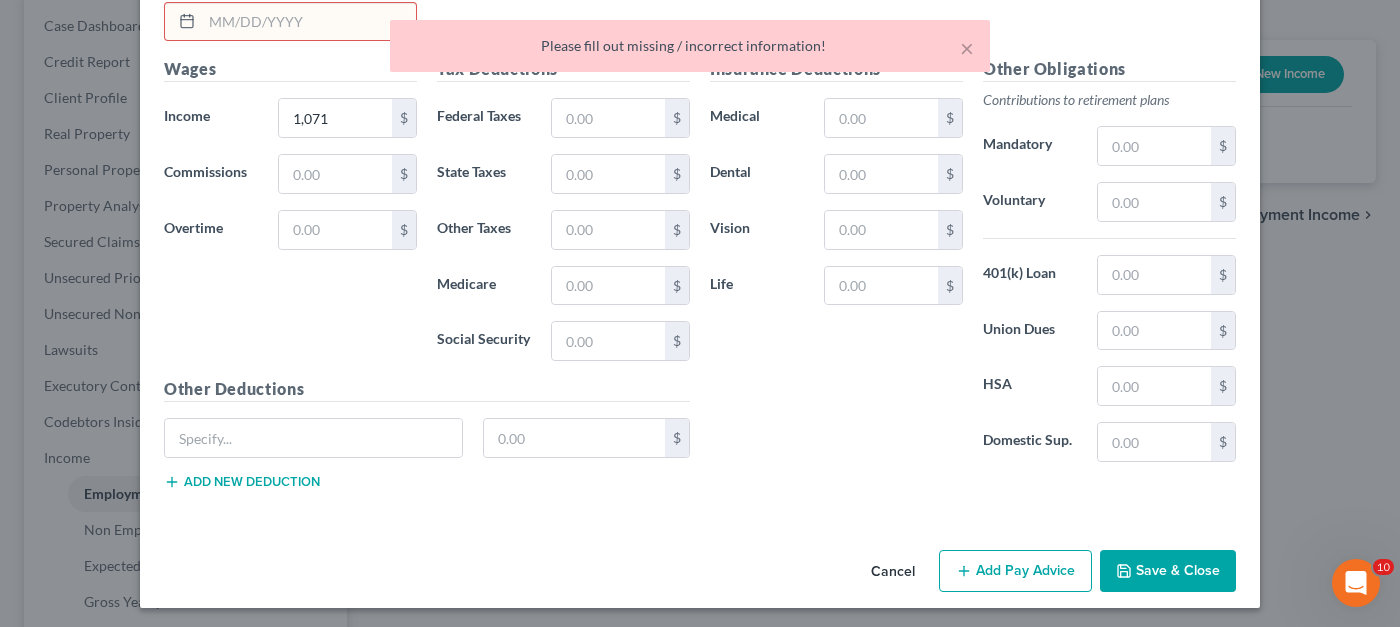 scroll, scrollTop: 546, scrollLeft: 0, axis: vertical 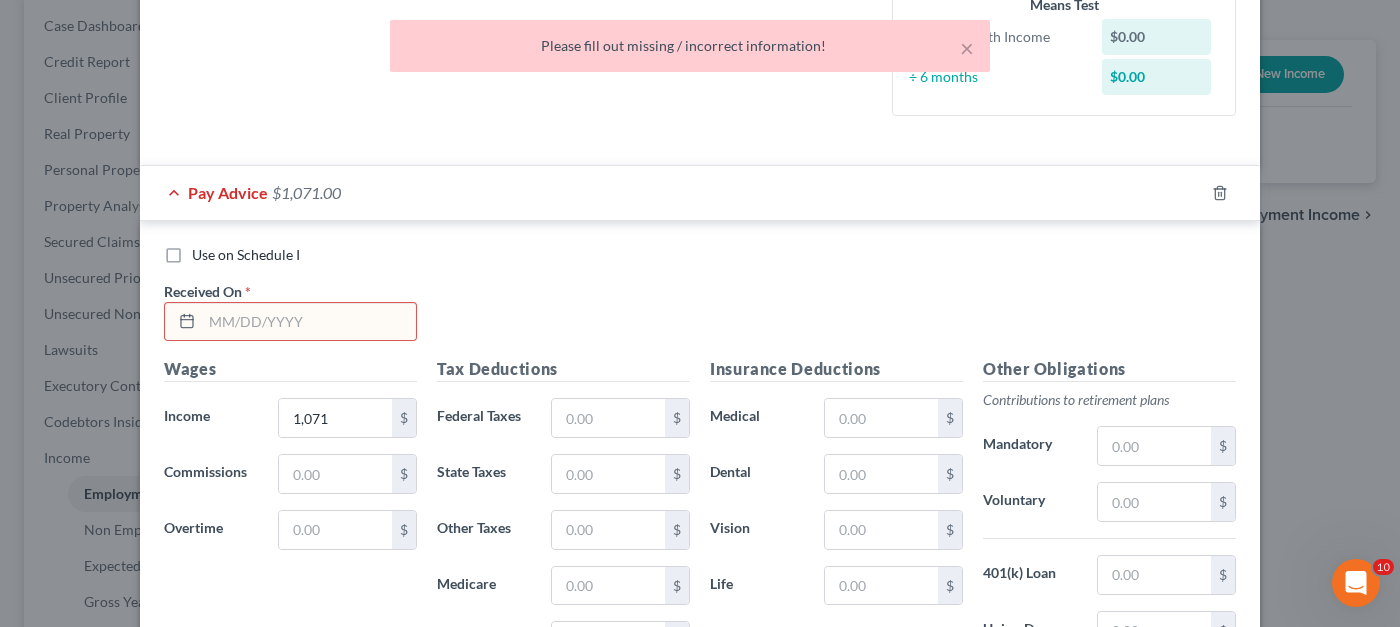 click at bounding box center [309, 322] 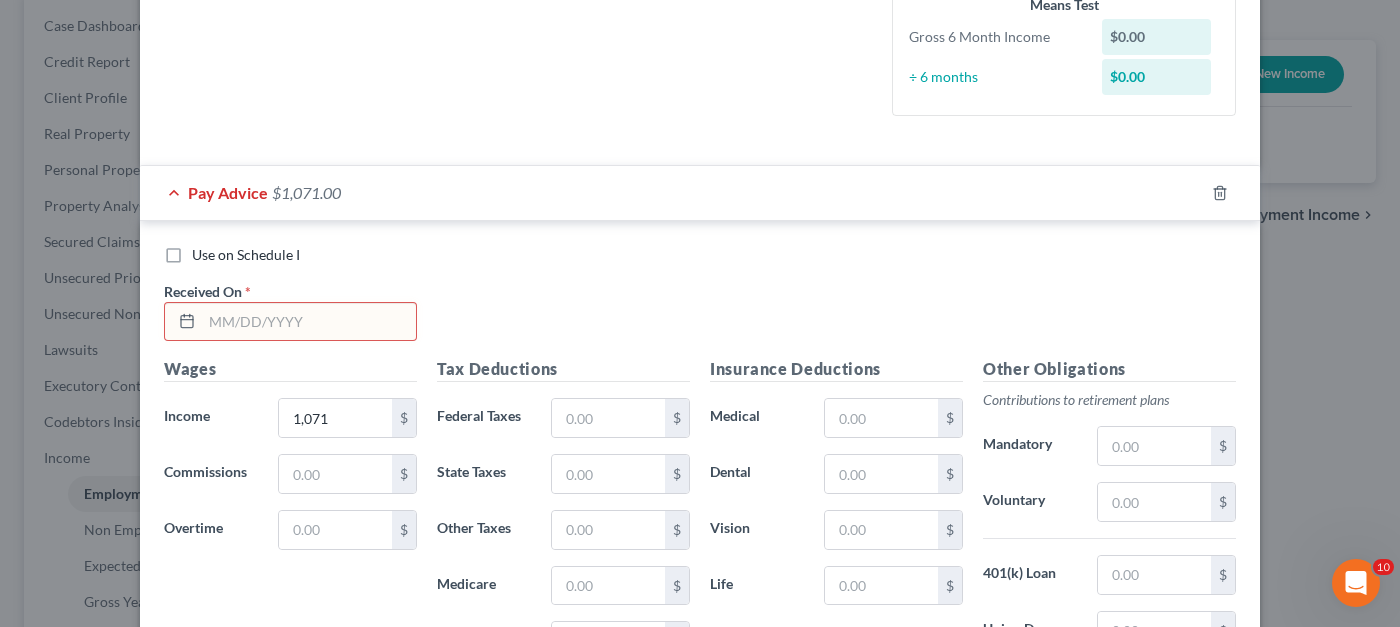 click at bounding box center [309, 322] 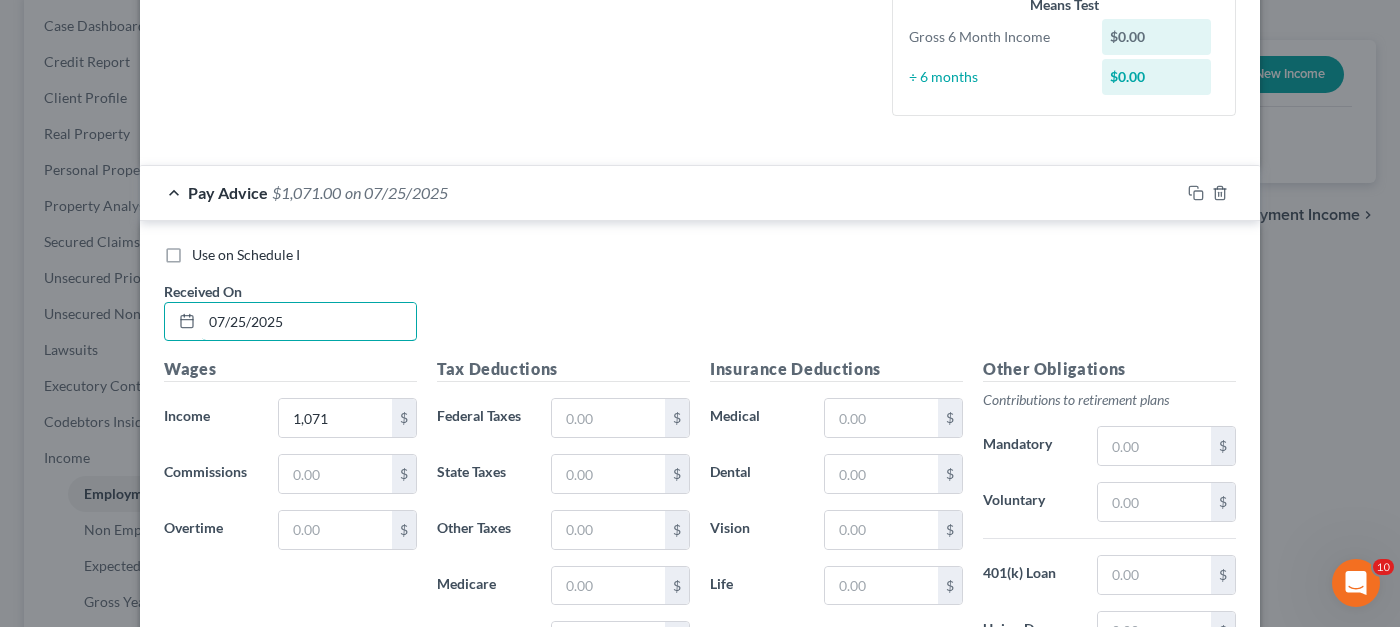 type on "07/25/2025" 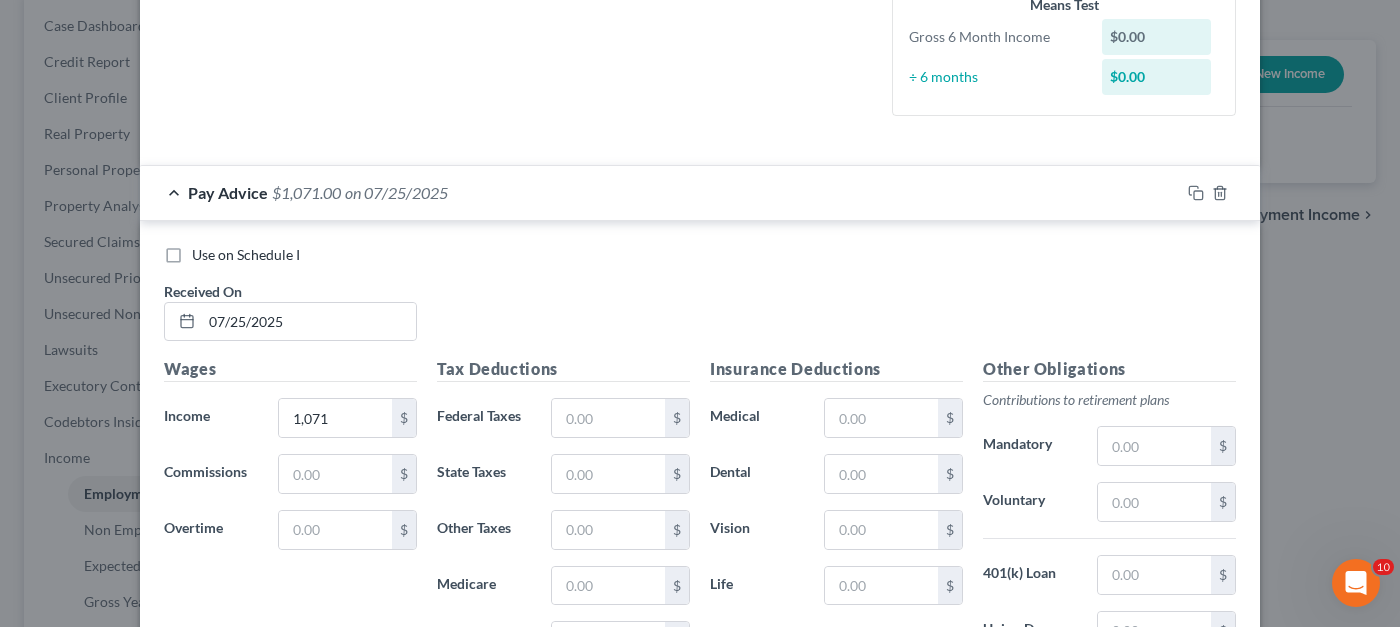 click on "Use on Schedule I
Received On
*
[DATE]" at bounding box center (700, 301) 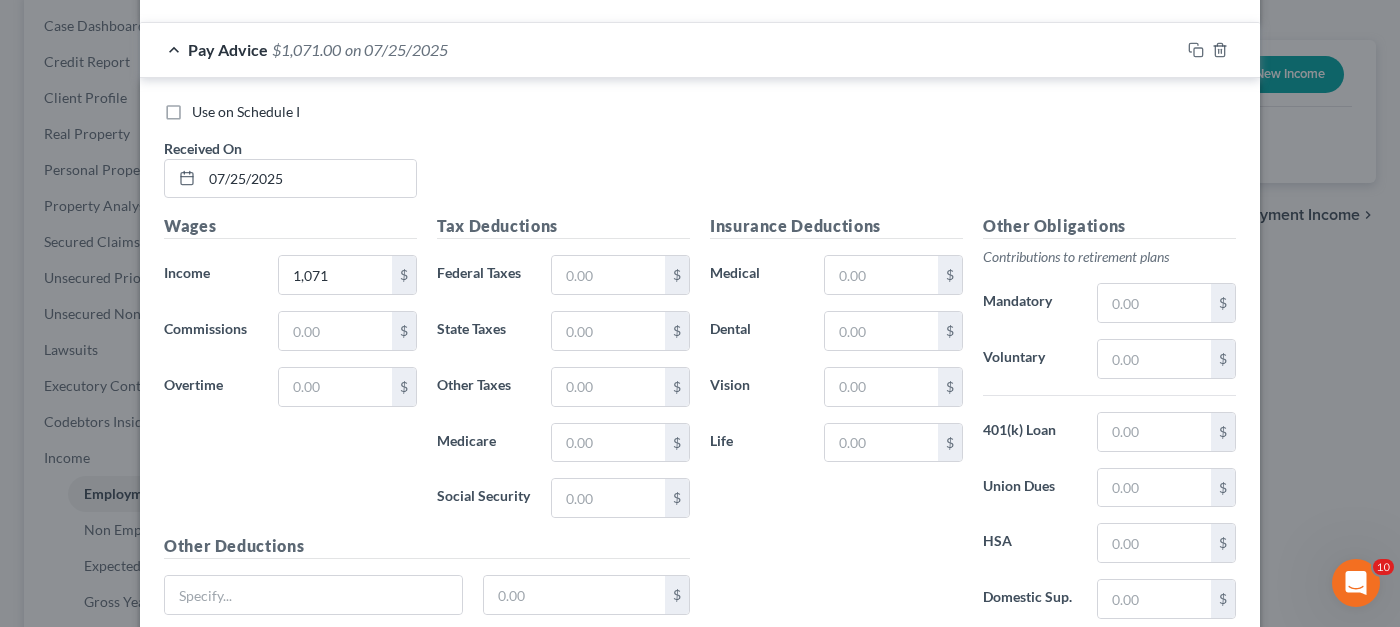 scroll, scrollTop: 846, scrollLeft: 0, axis: vertical 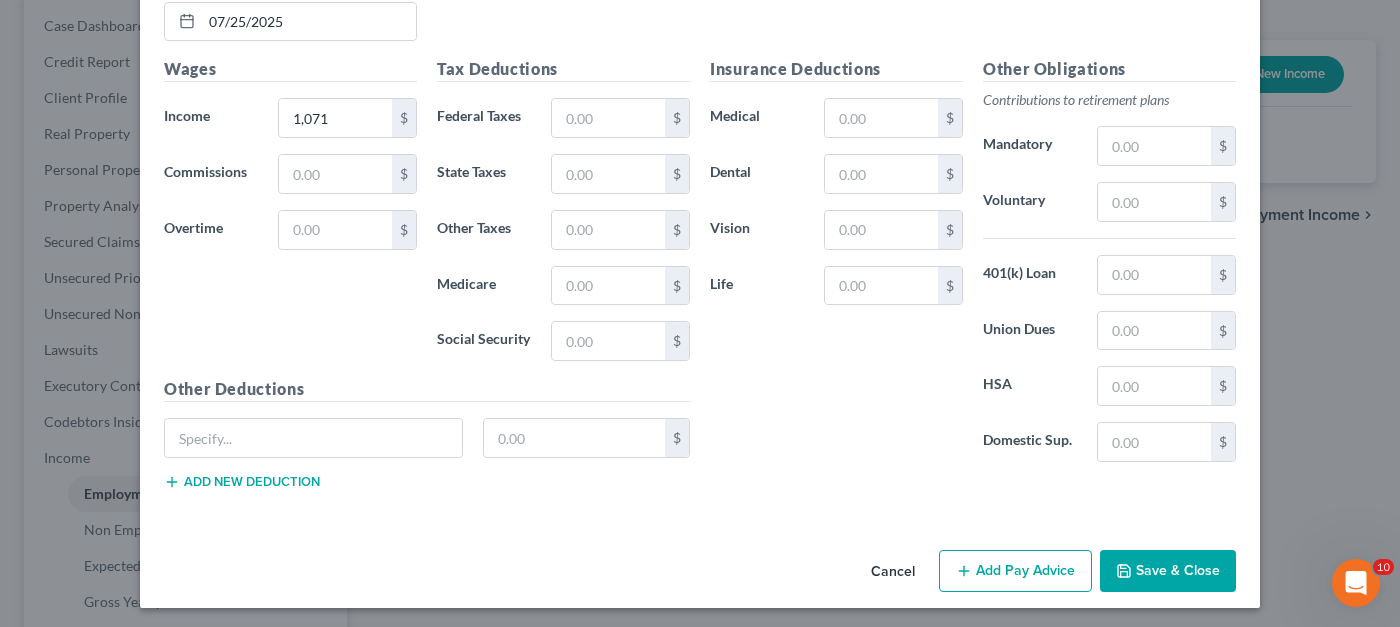 click on "Save & Close" at bounding box center [1168, 571] 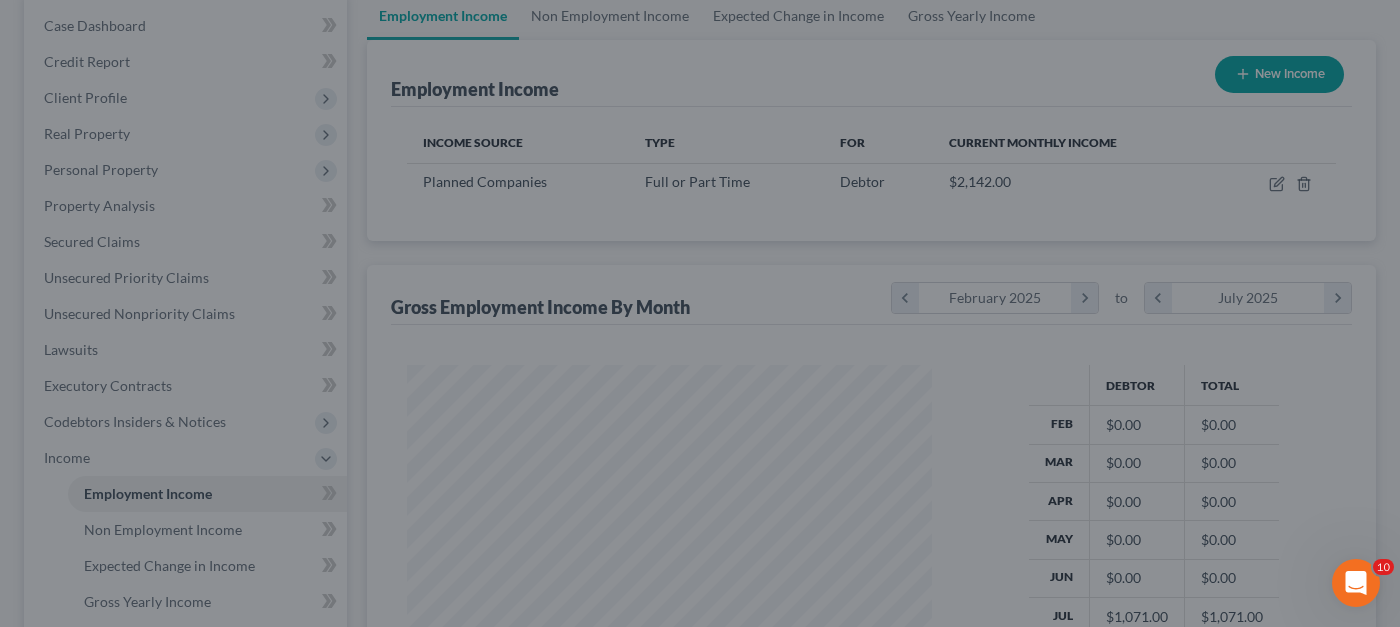 scroll, scrollTop: 999643, scrollLeft: 999441, axis: both 